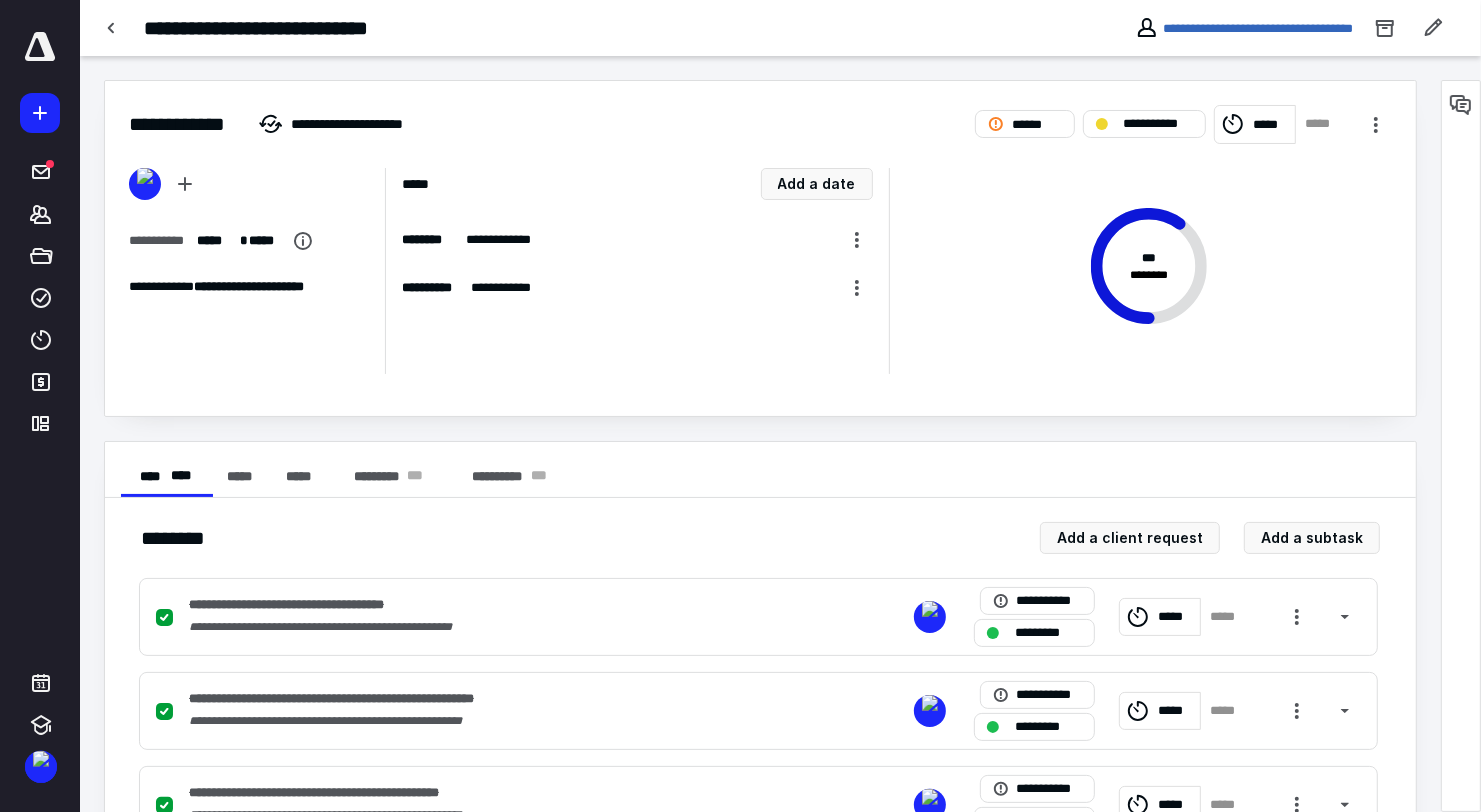 scroll, scrollTop: 0, scrollLeft: 0, axis: both 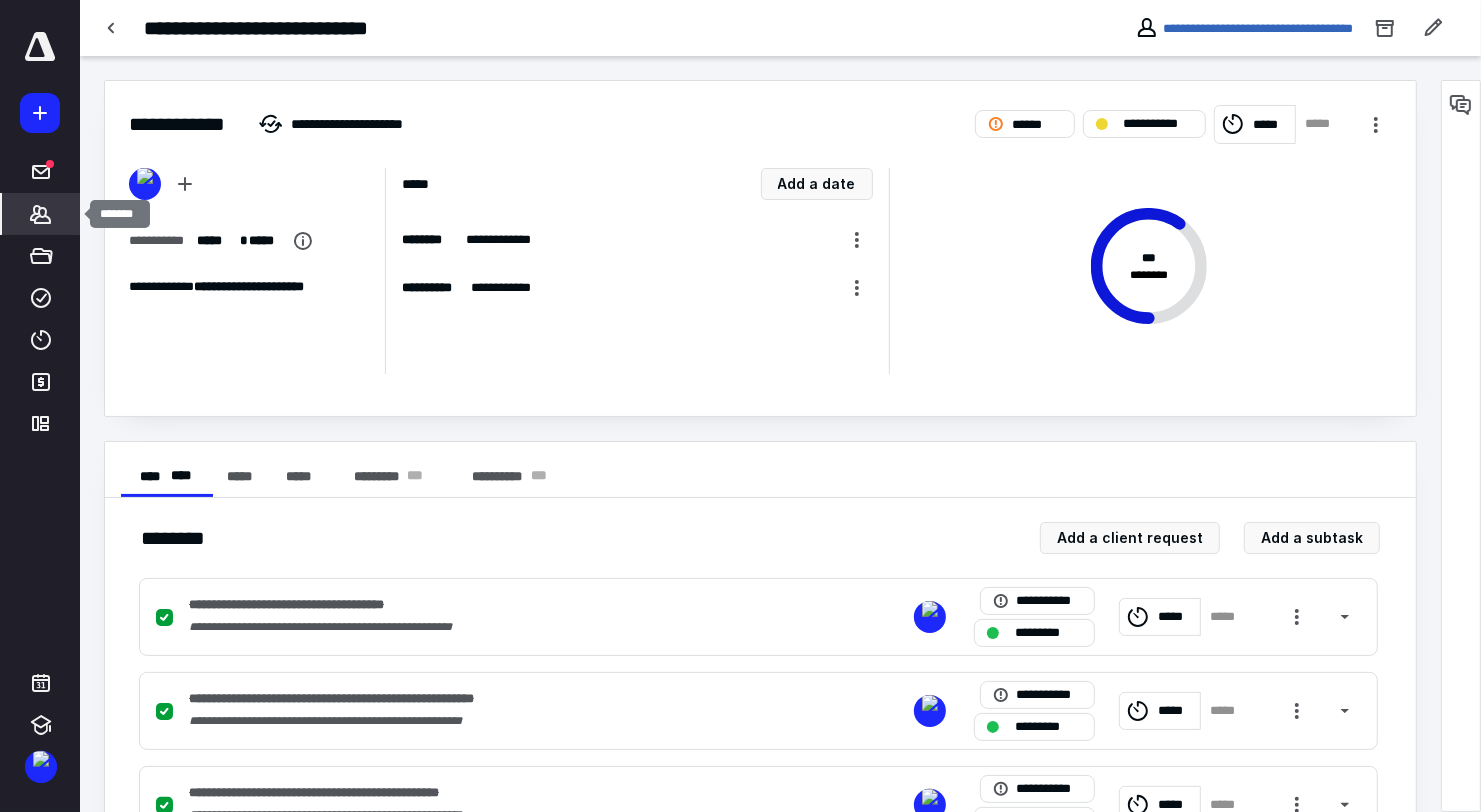 click 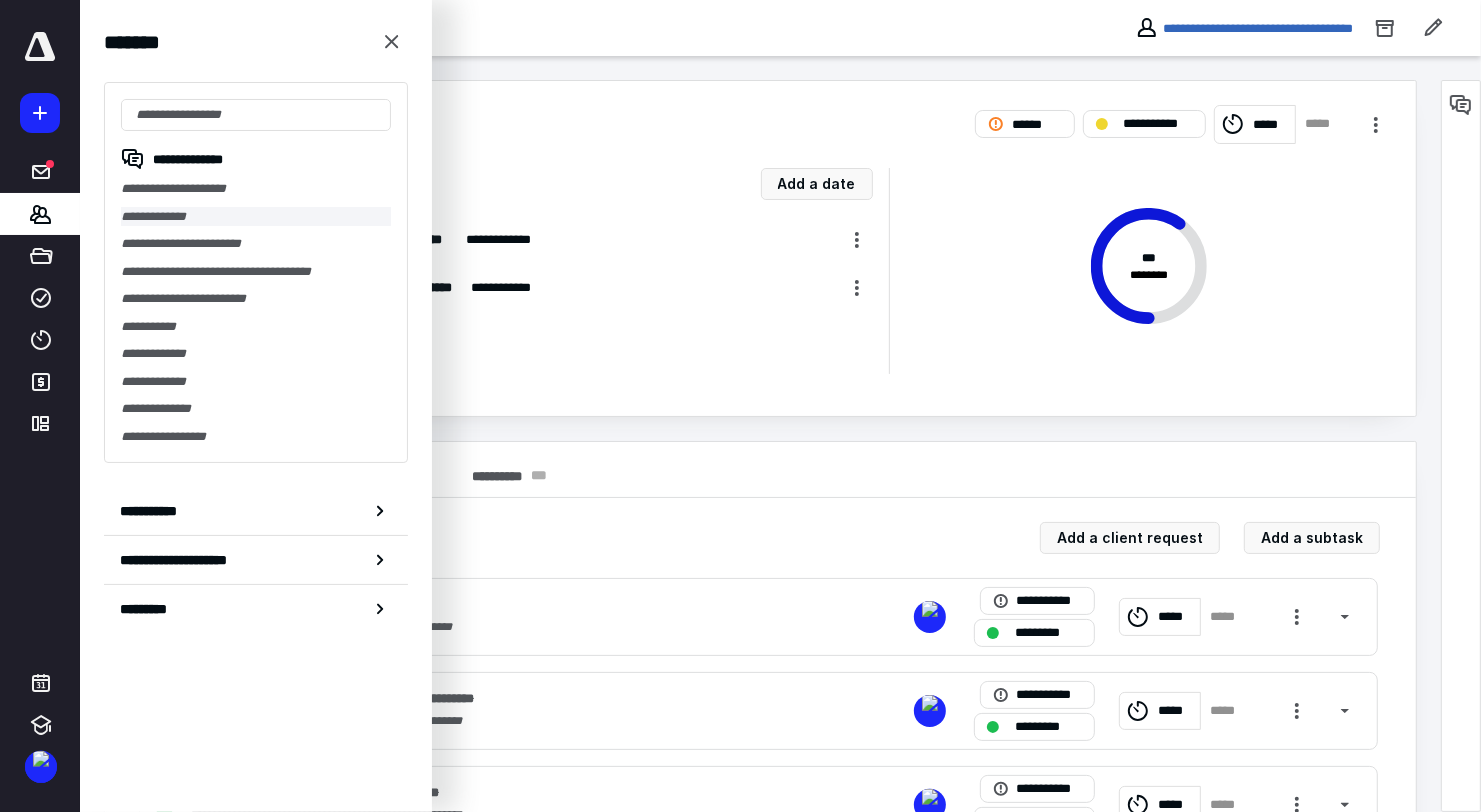 click on "**********" at bounding box center (256, 217) 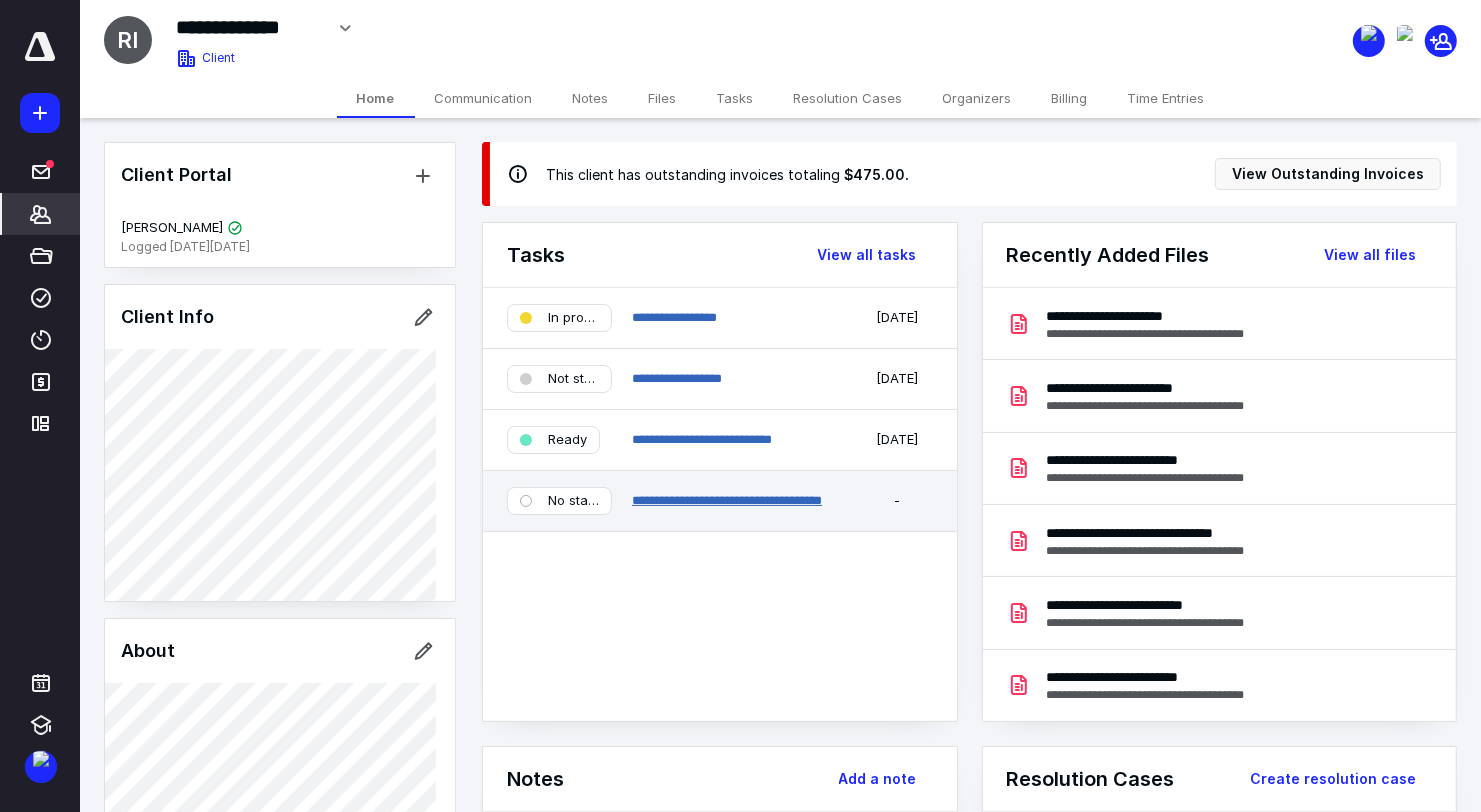 click on "**********" at bounding box center [727, 500] 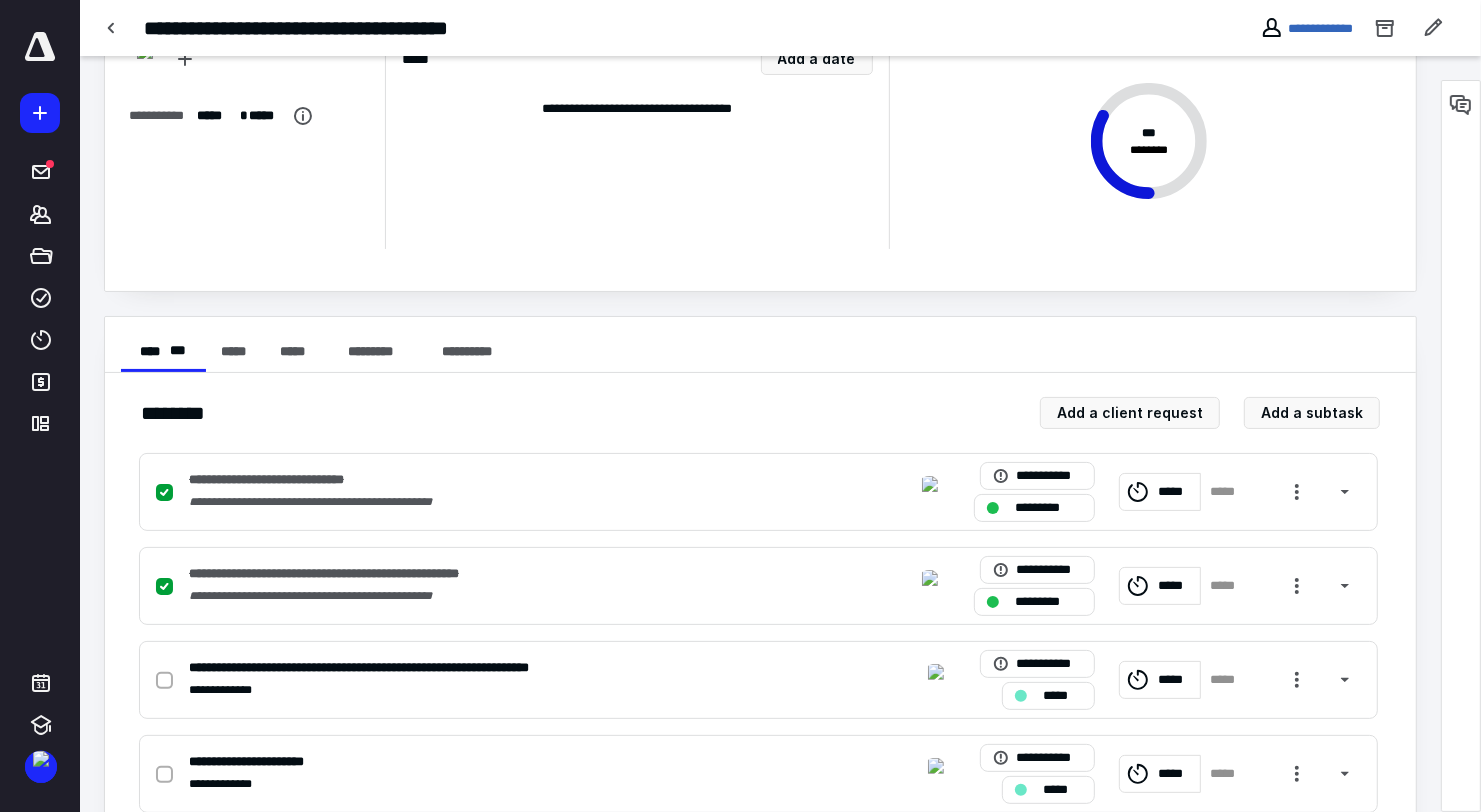 scroll, scrollTop: 365, scrollLeft: 0, axis: vertical 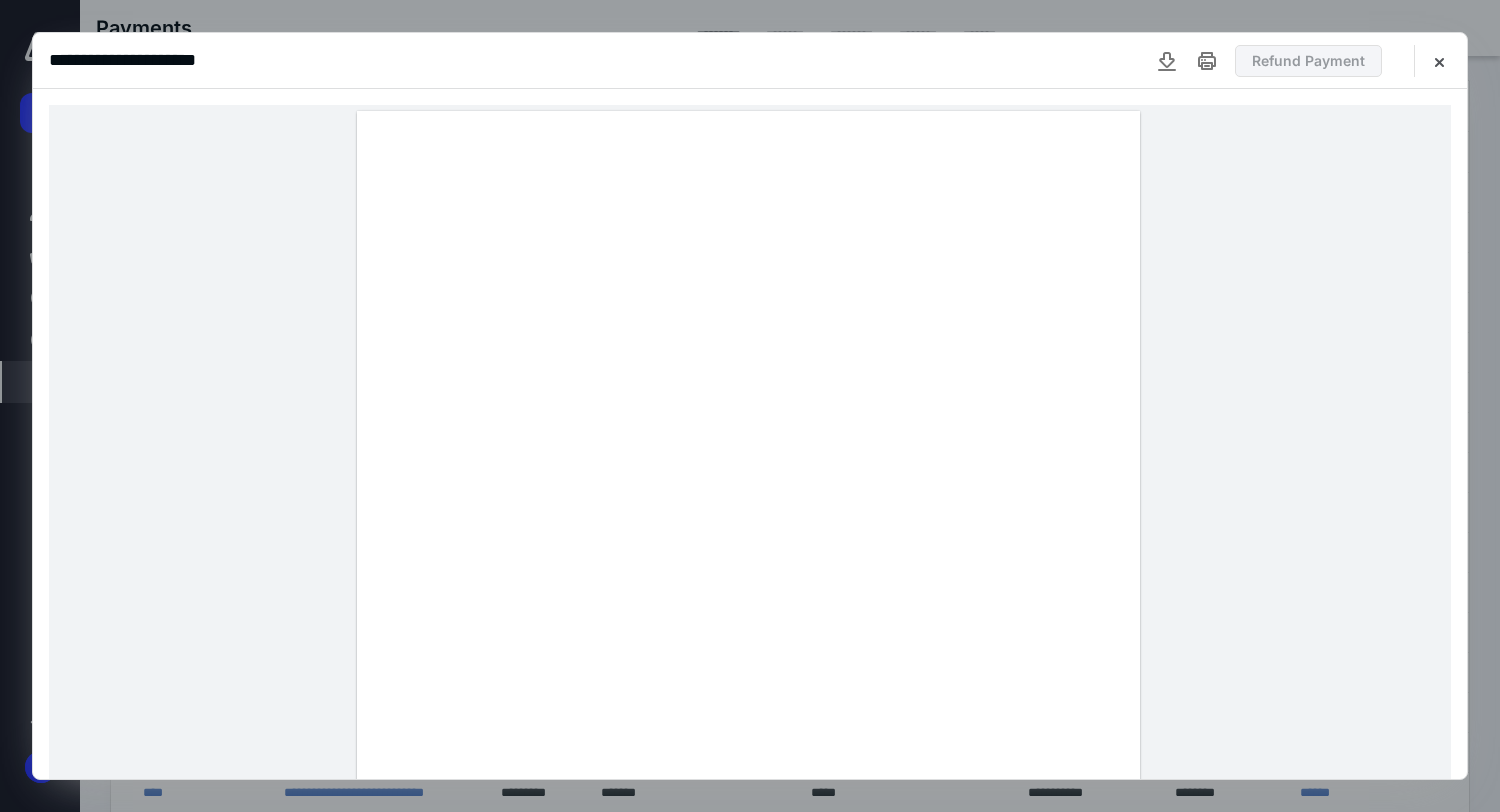 click 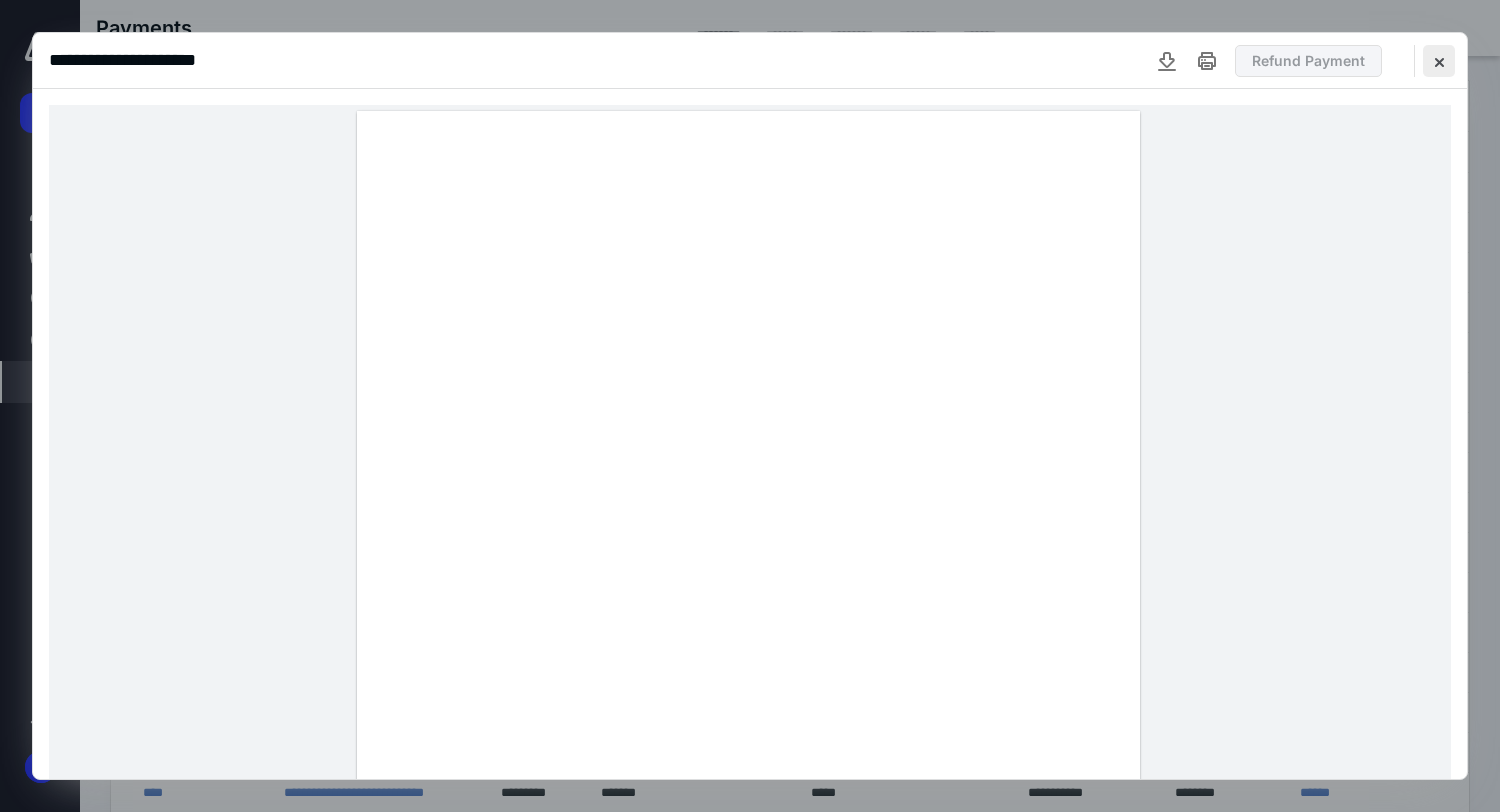 click at bounding box center [1439, 61] 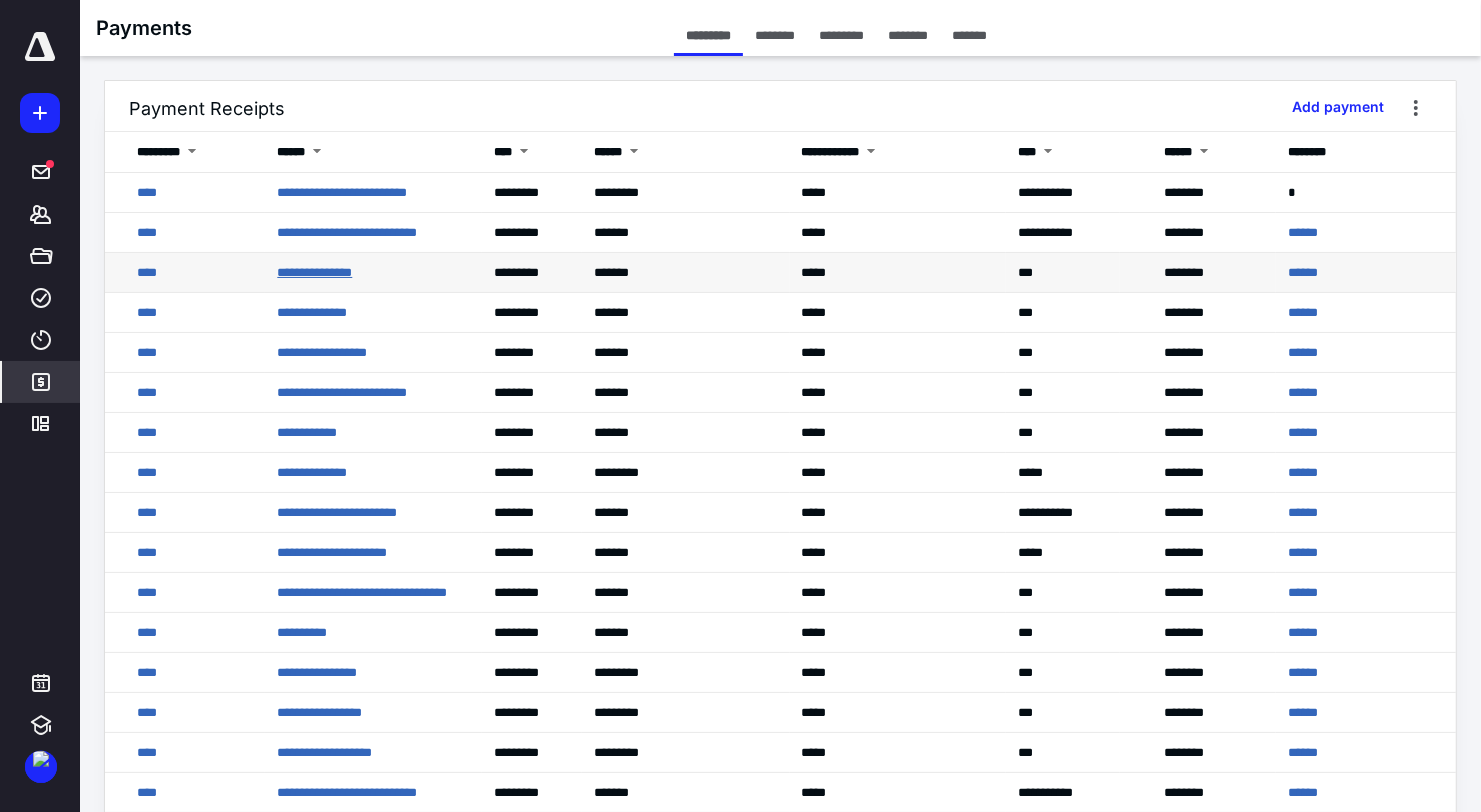 click on "**********" at bounding box center [314, 272] 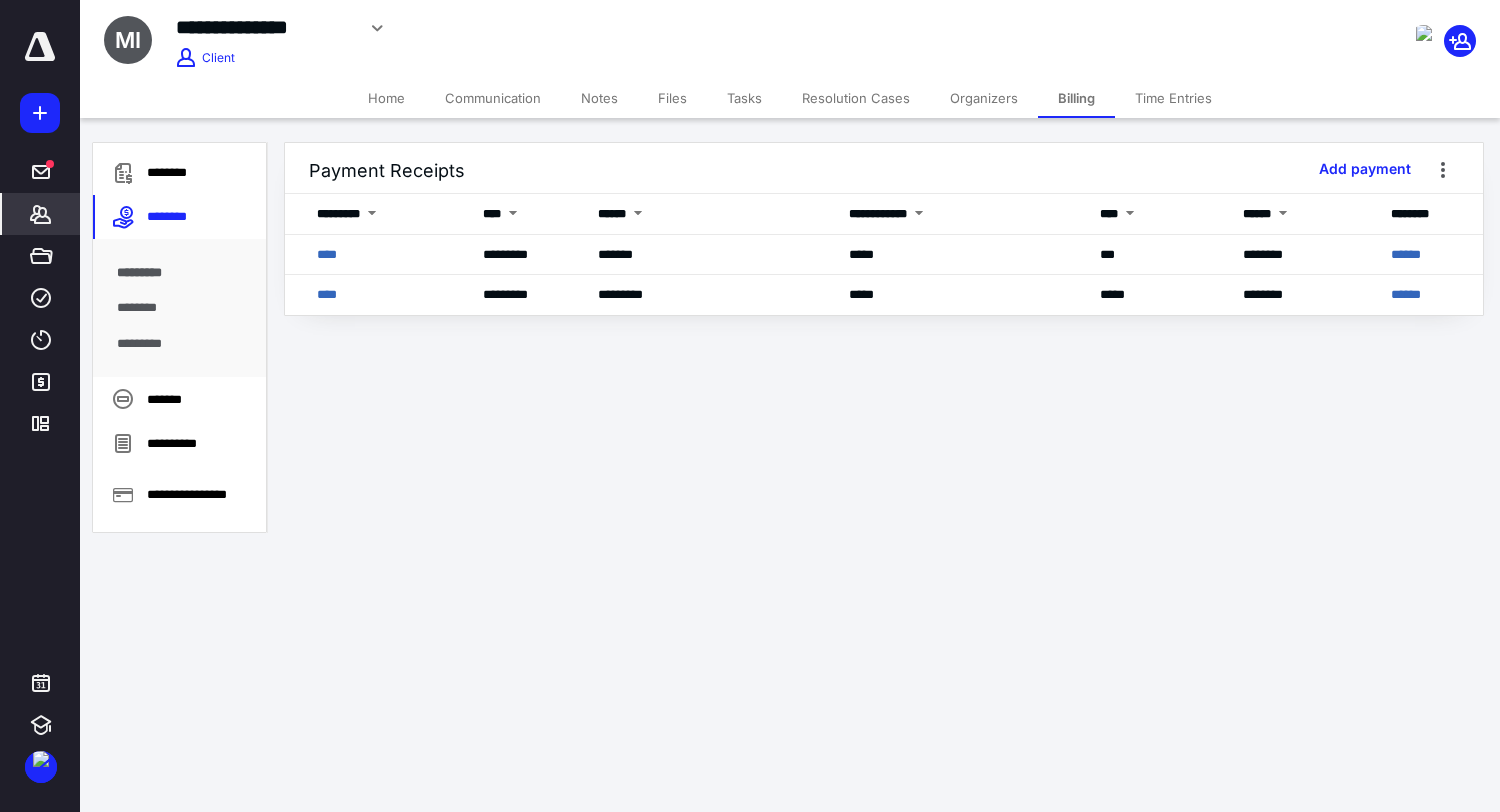 click on "Home" at bounding box center (386, 98) 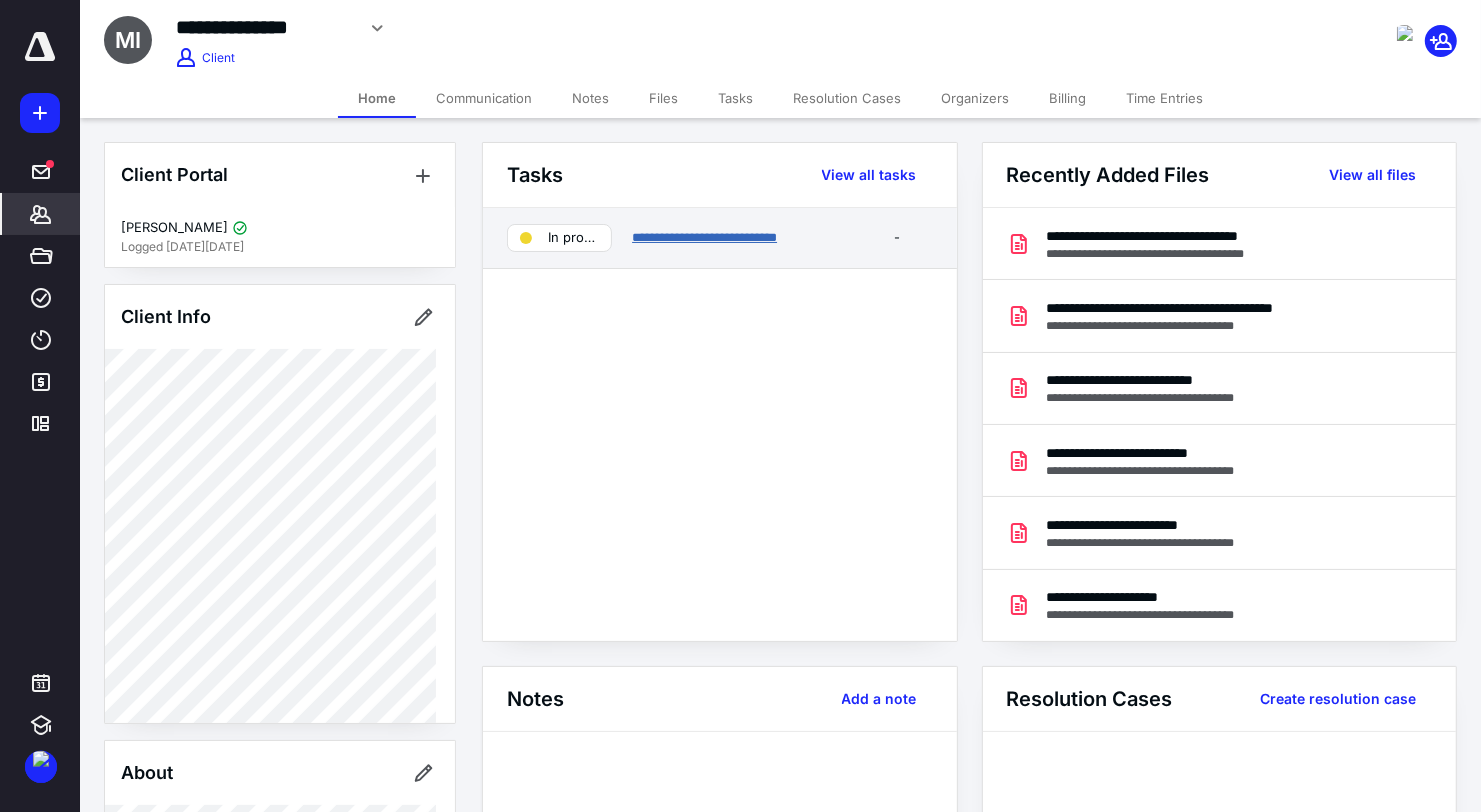 click on "**********" at bounding box center [704, 237] 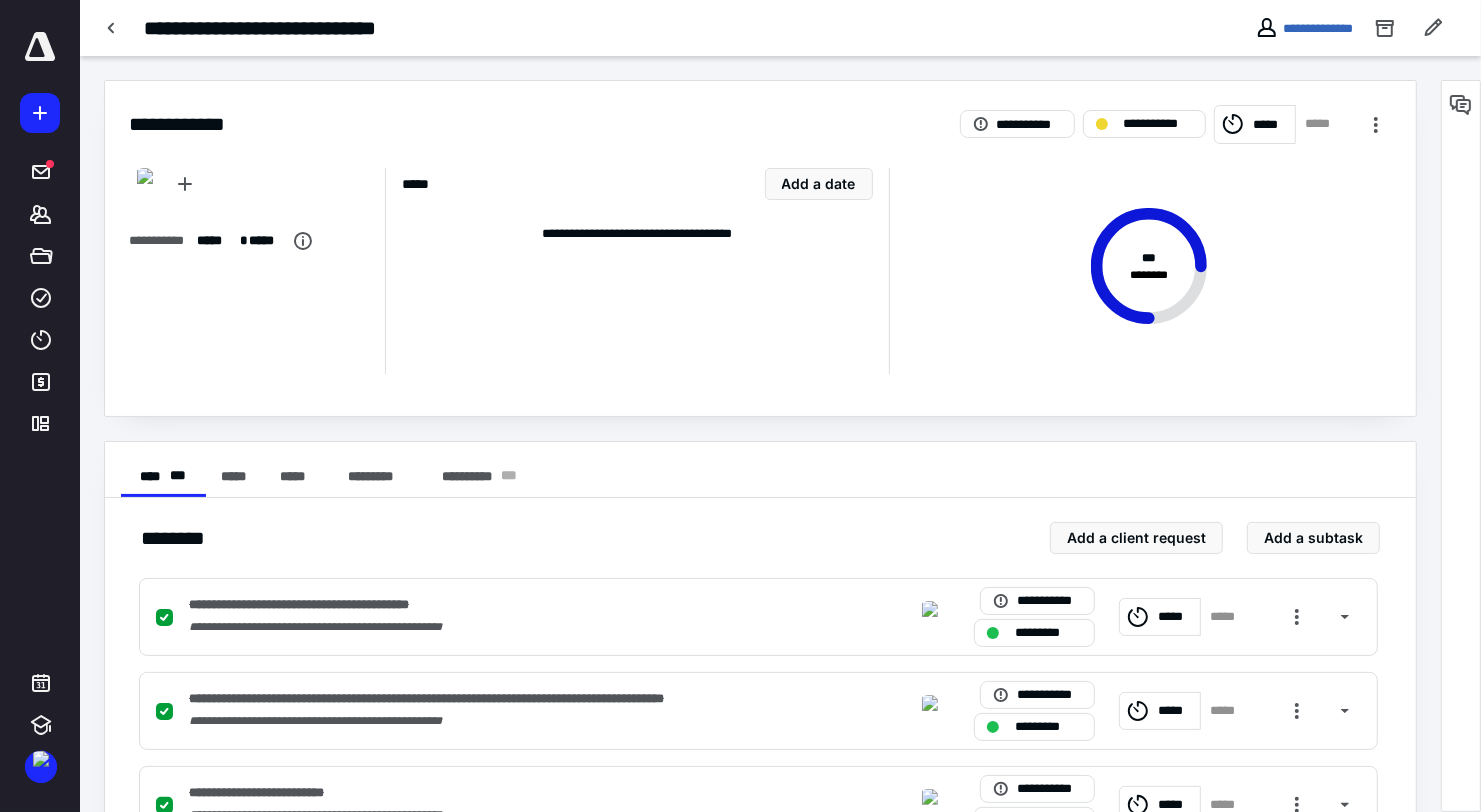 scroll, scrollTop: 573, scrollLeft: 0, axis: vertical 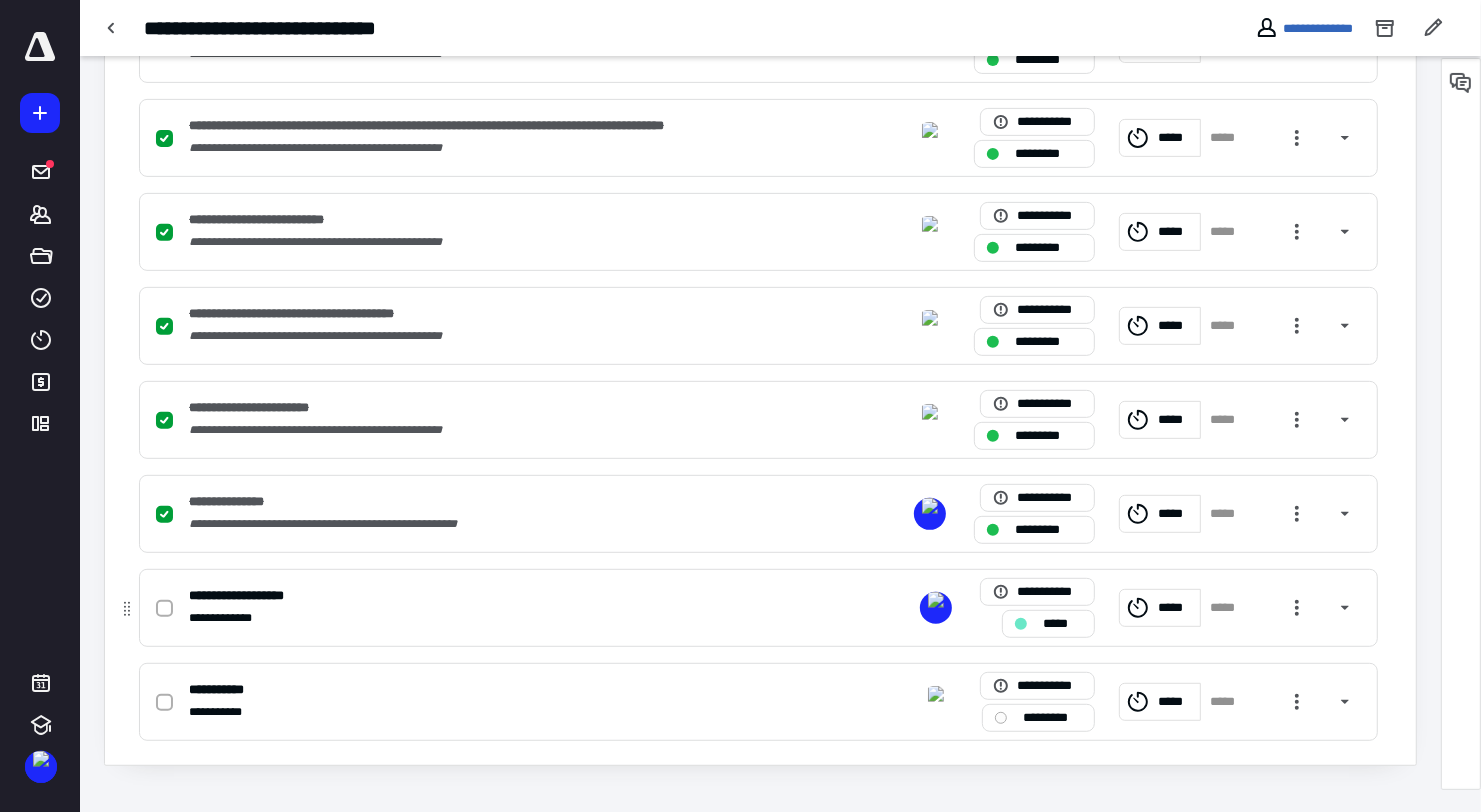 click 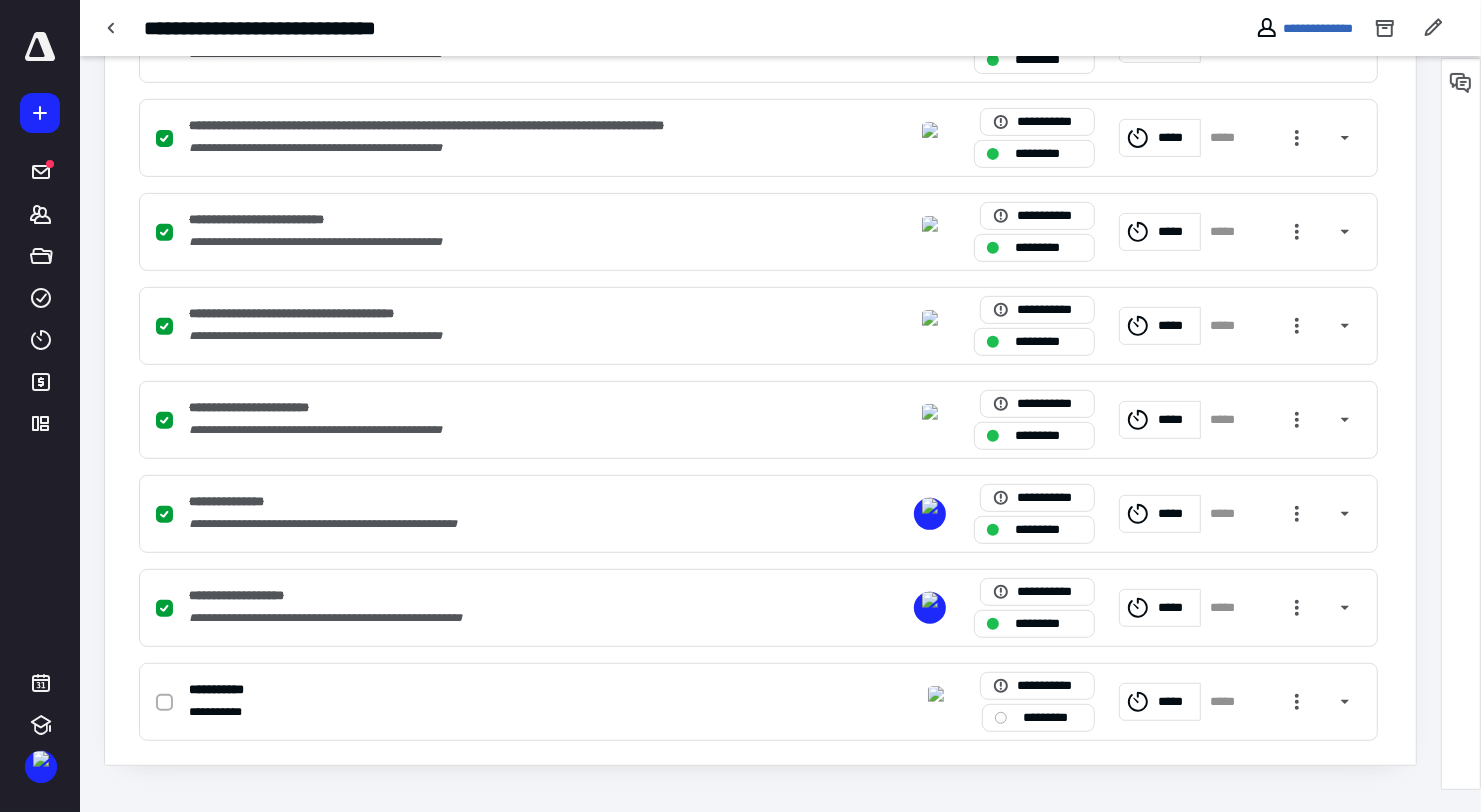 click at bounding box center [1461, 83] 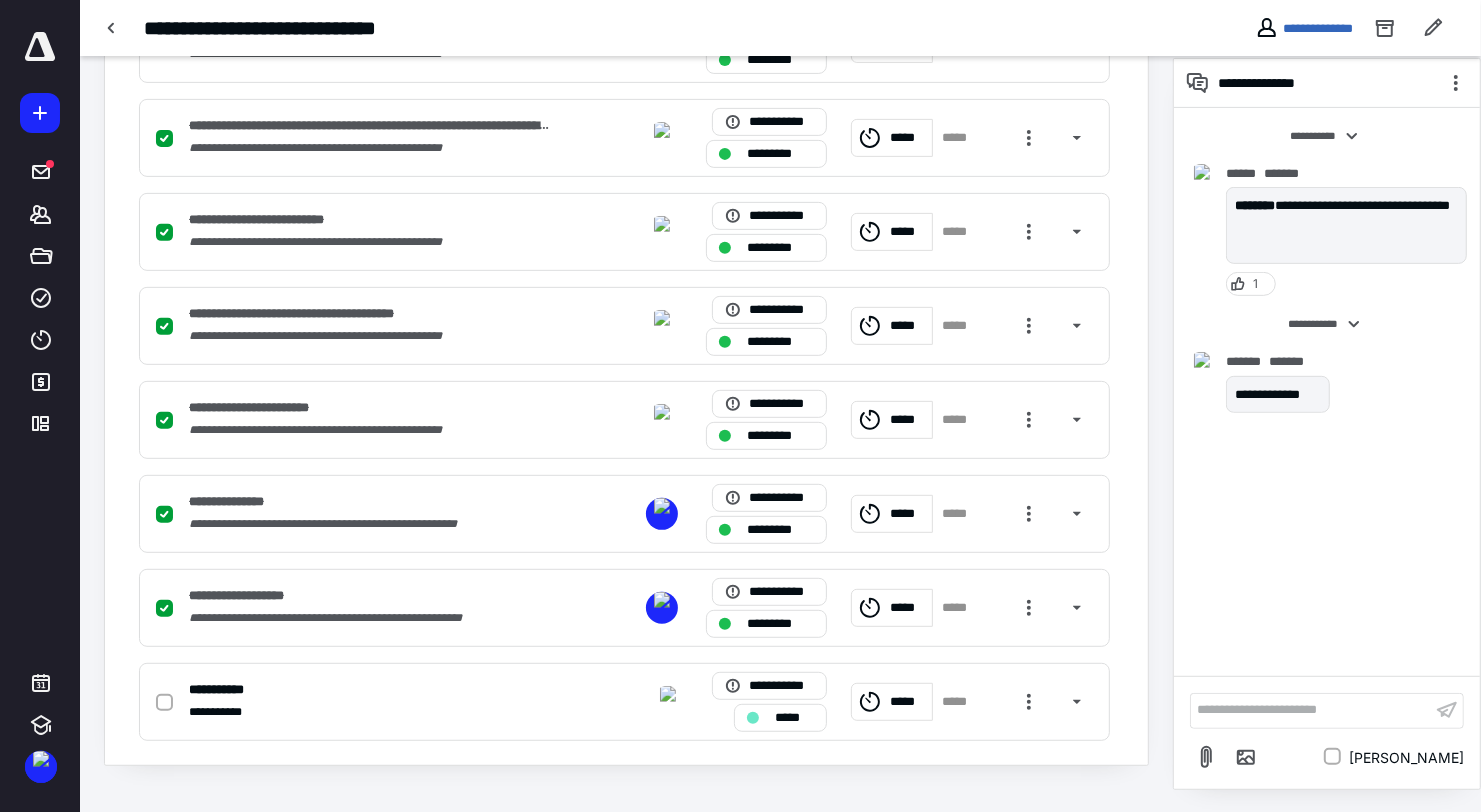 click on "**********" at bounding box center (1311, 710) 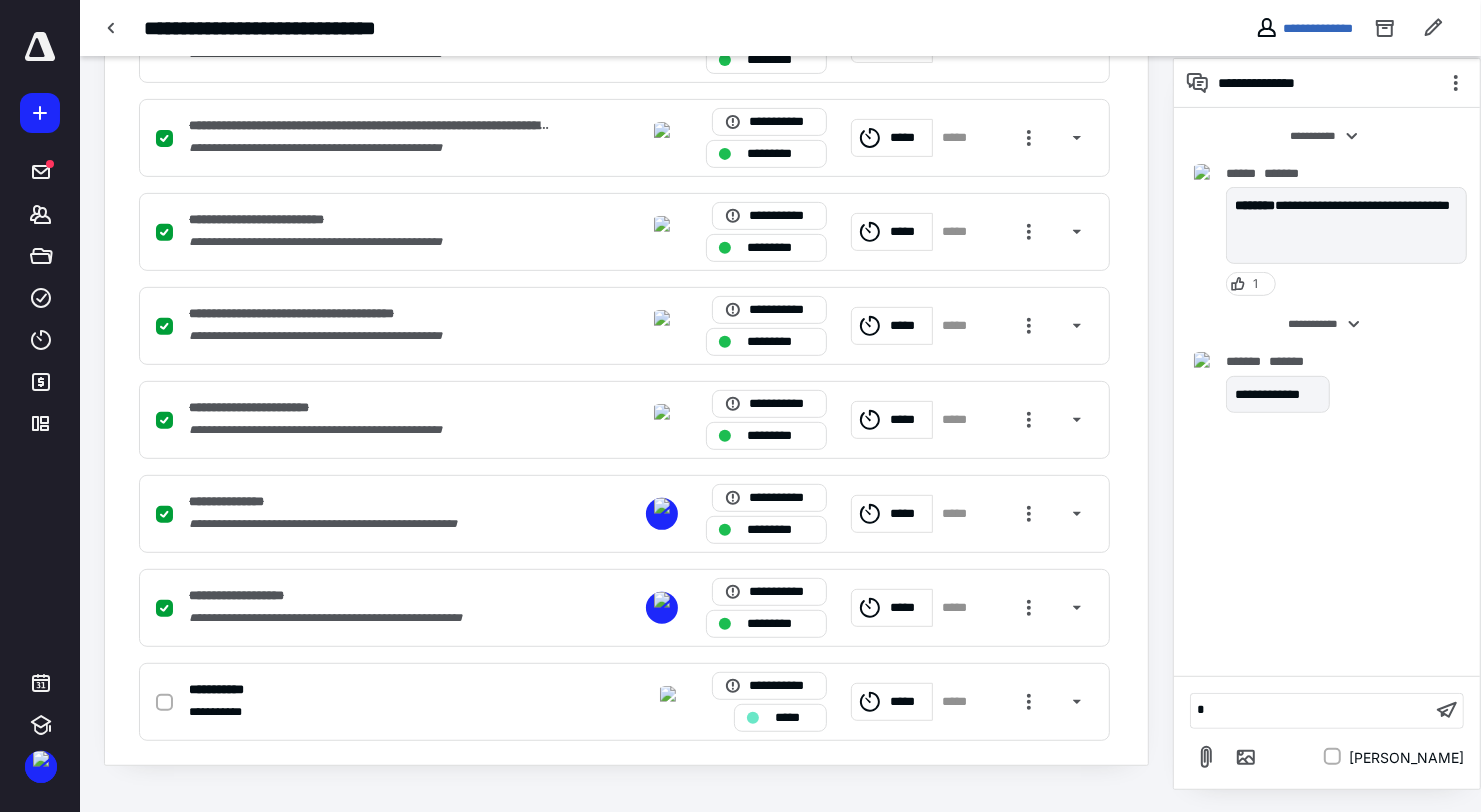 type 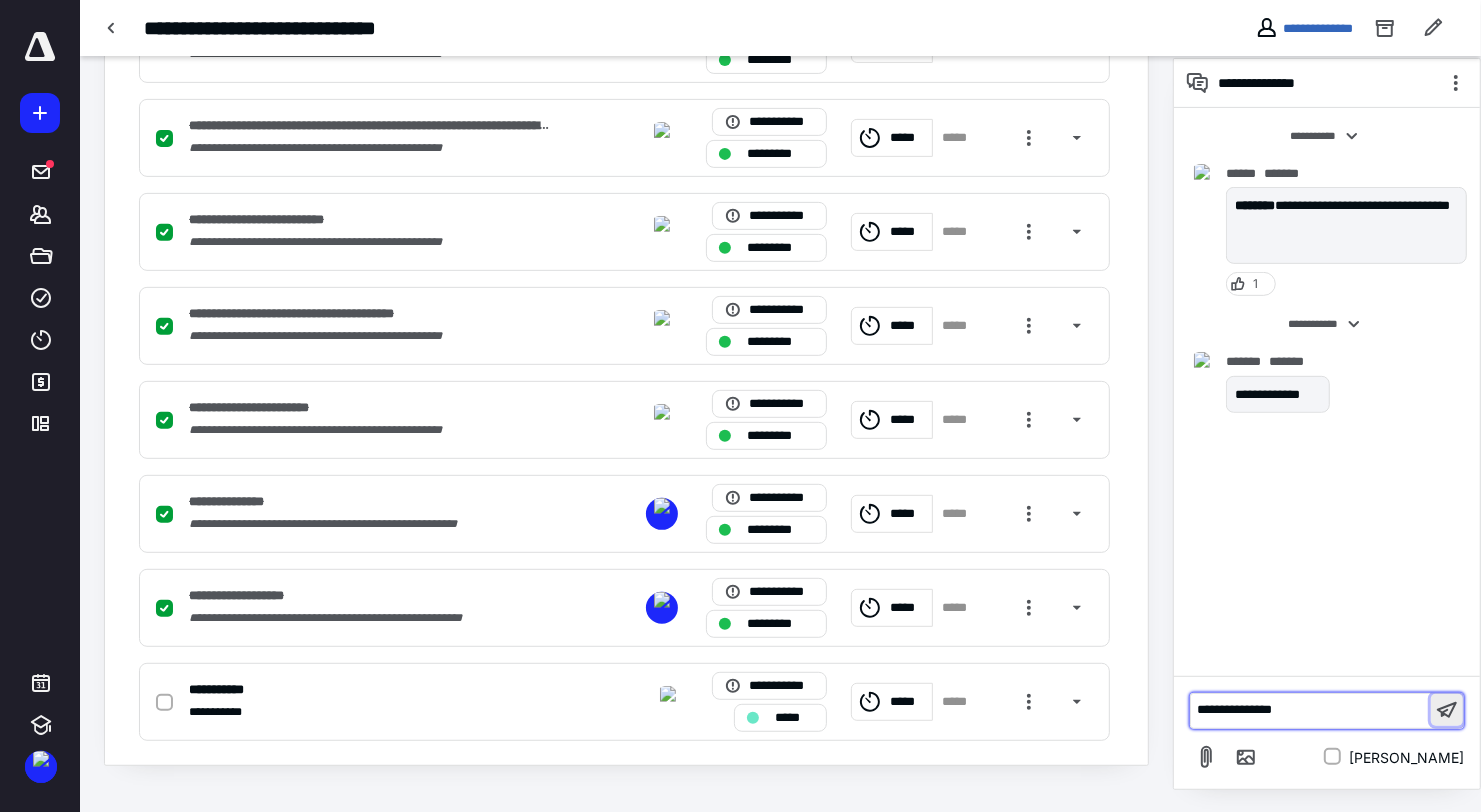 click at bounding box center (1447, 710) 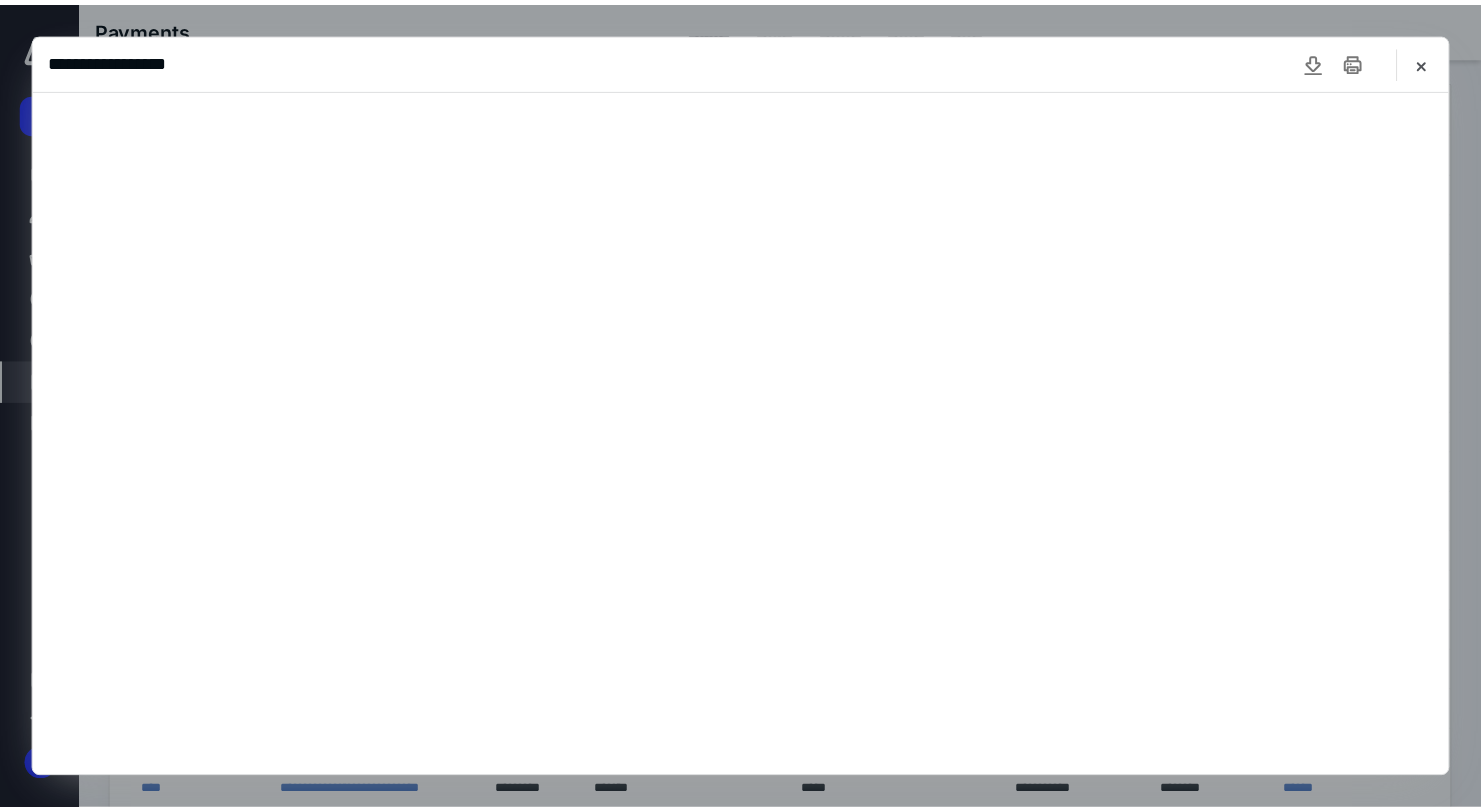 scroll, scrollTop: 0, scrollLeft: 0, axis: both 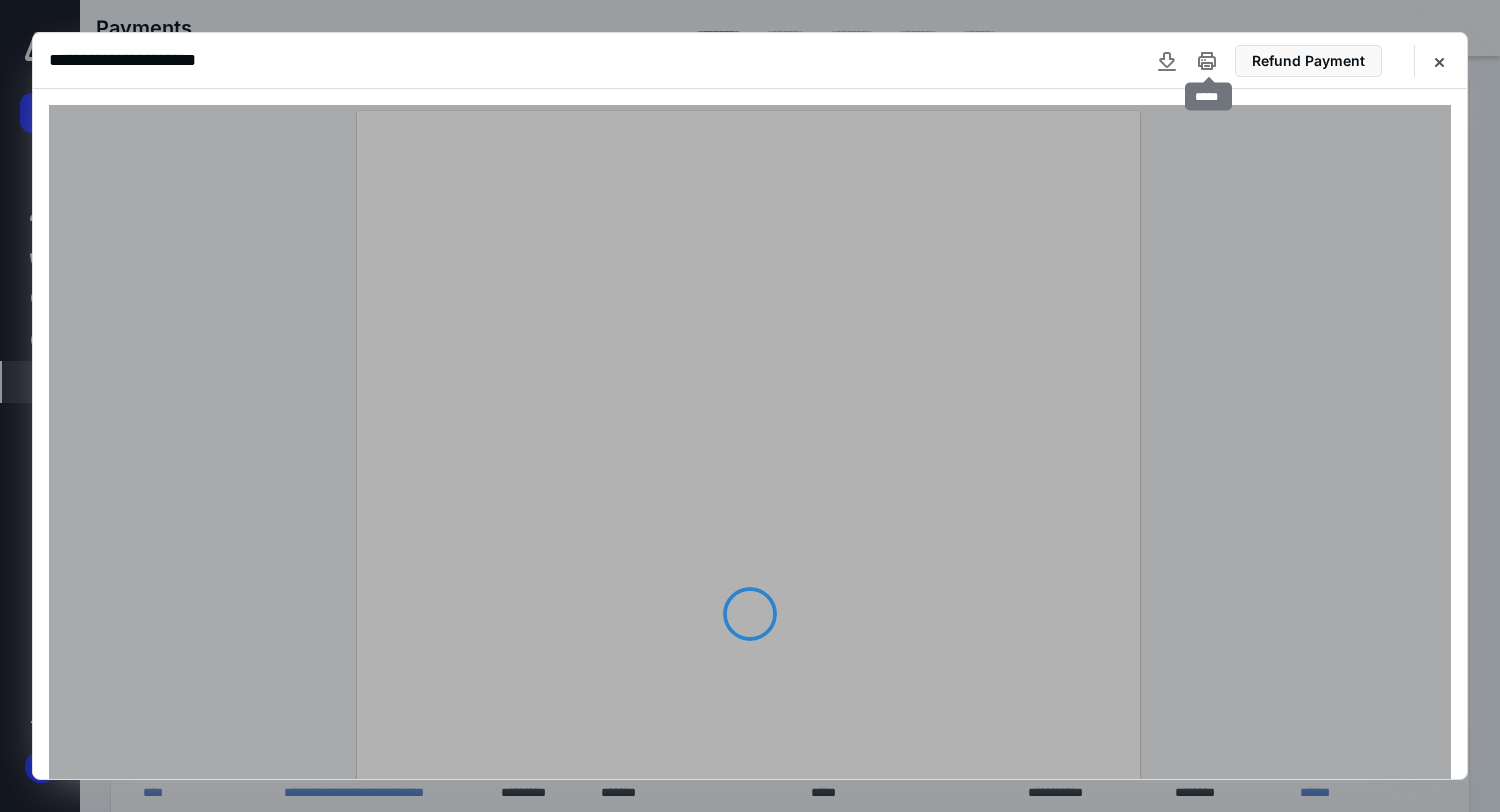 click 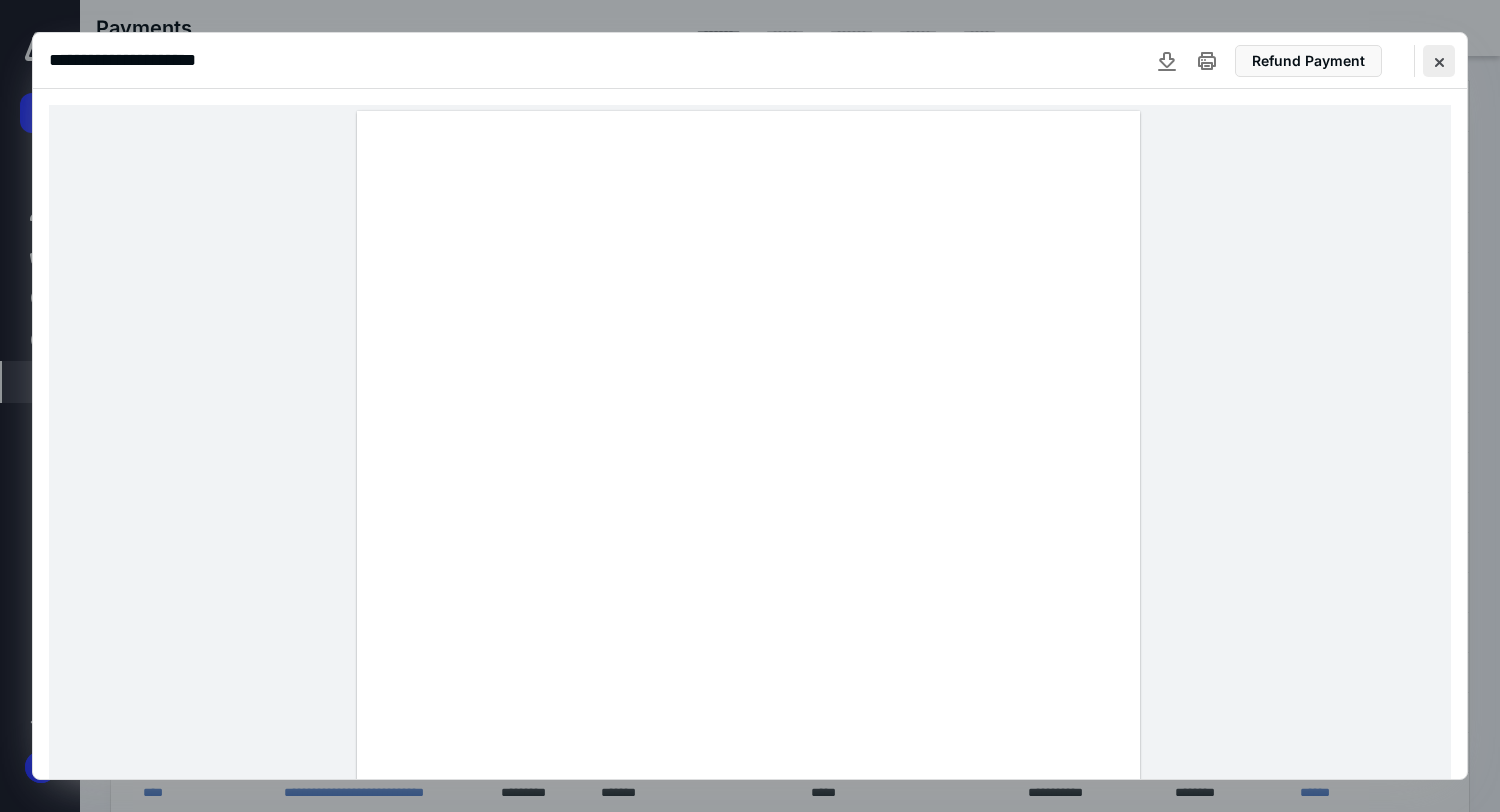 click at bounding box center (1439, 61) 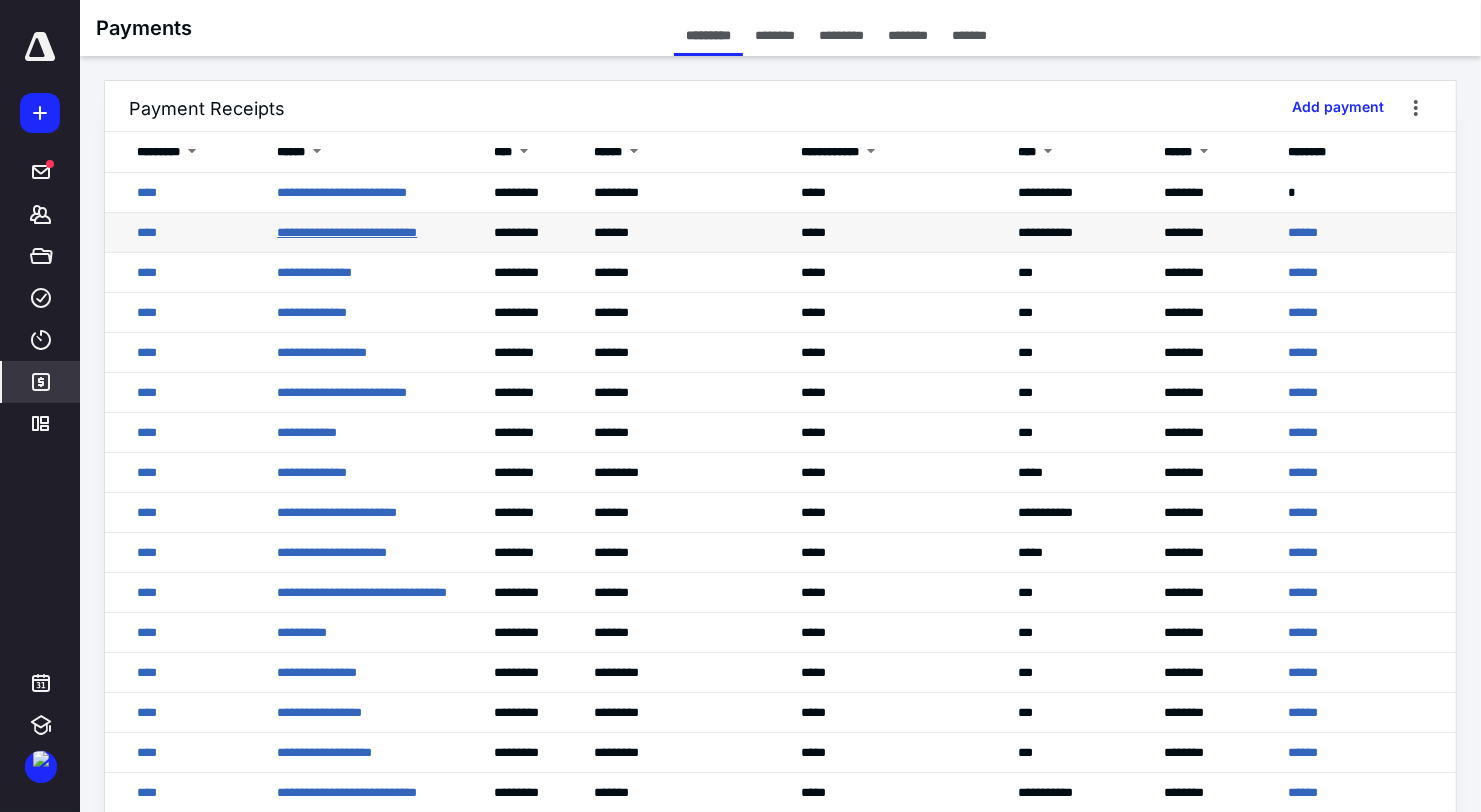click on "**********" at bounding box center (347, 232) 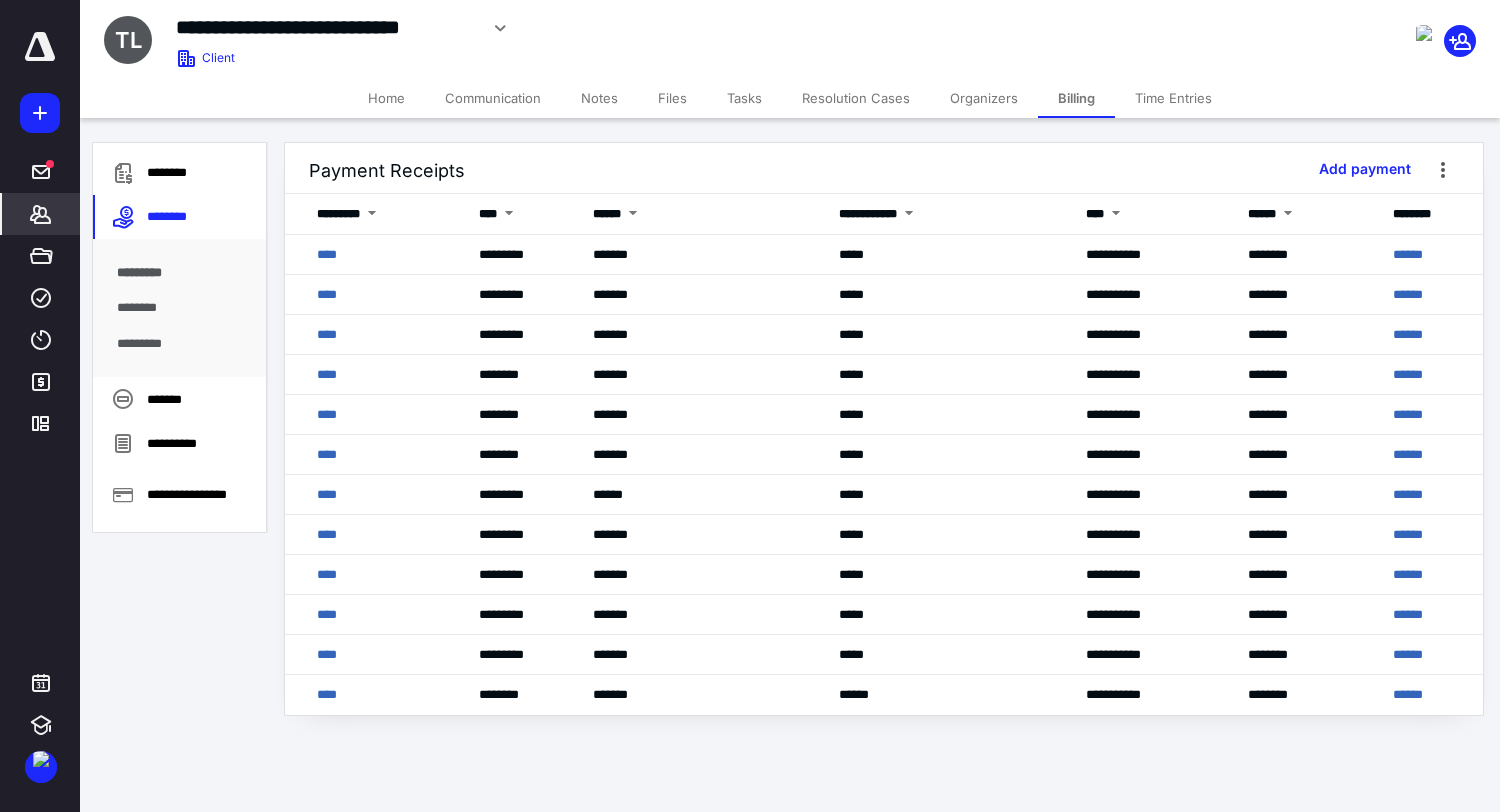 click on "Home" at bounding box center [386, 98] 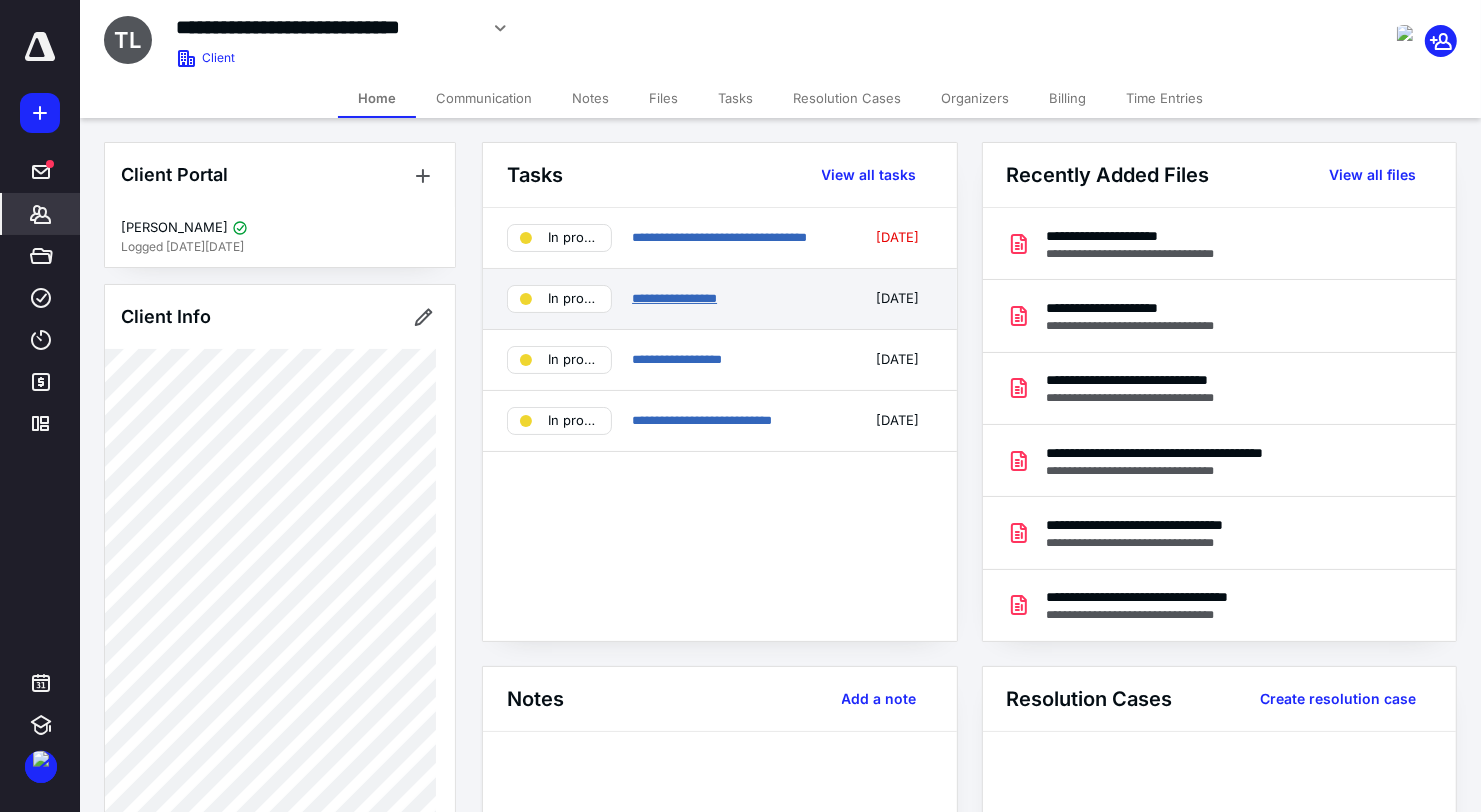 click on "**********" at bounding box center (674, 298) 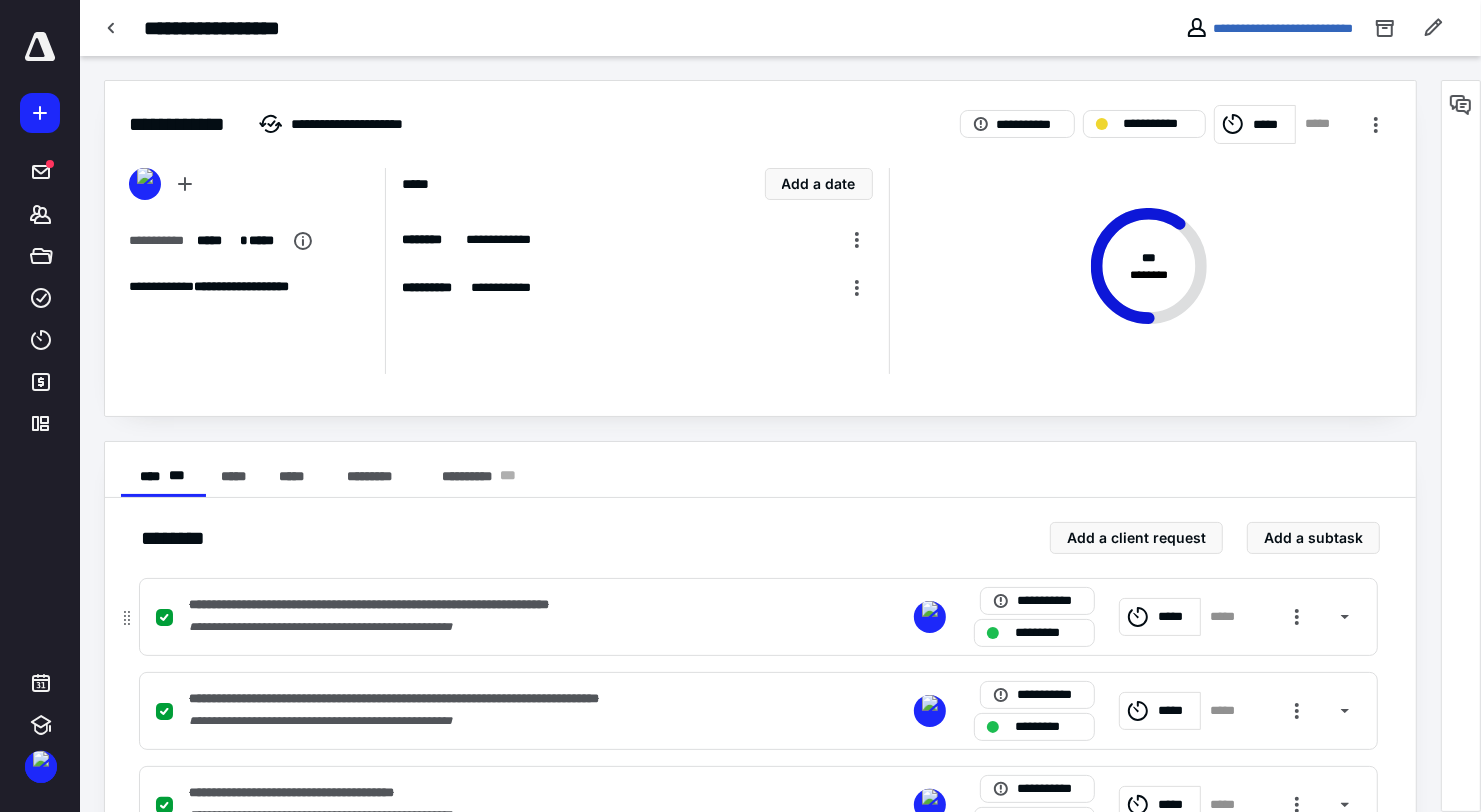 scroll, scrollTop: 290, scrollLeft: 0, axis: vertical 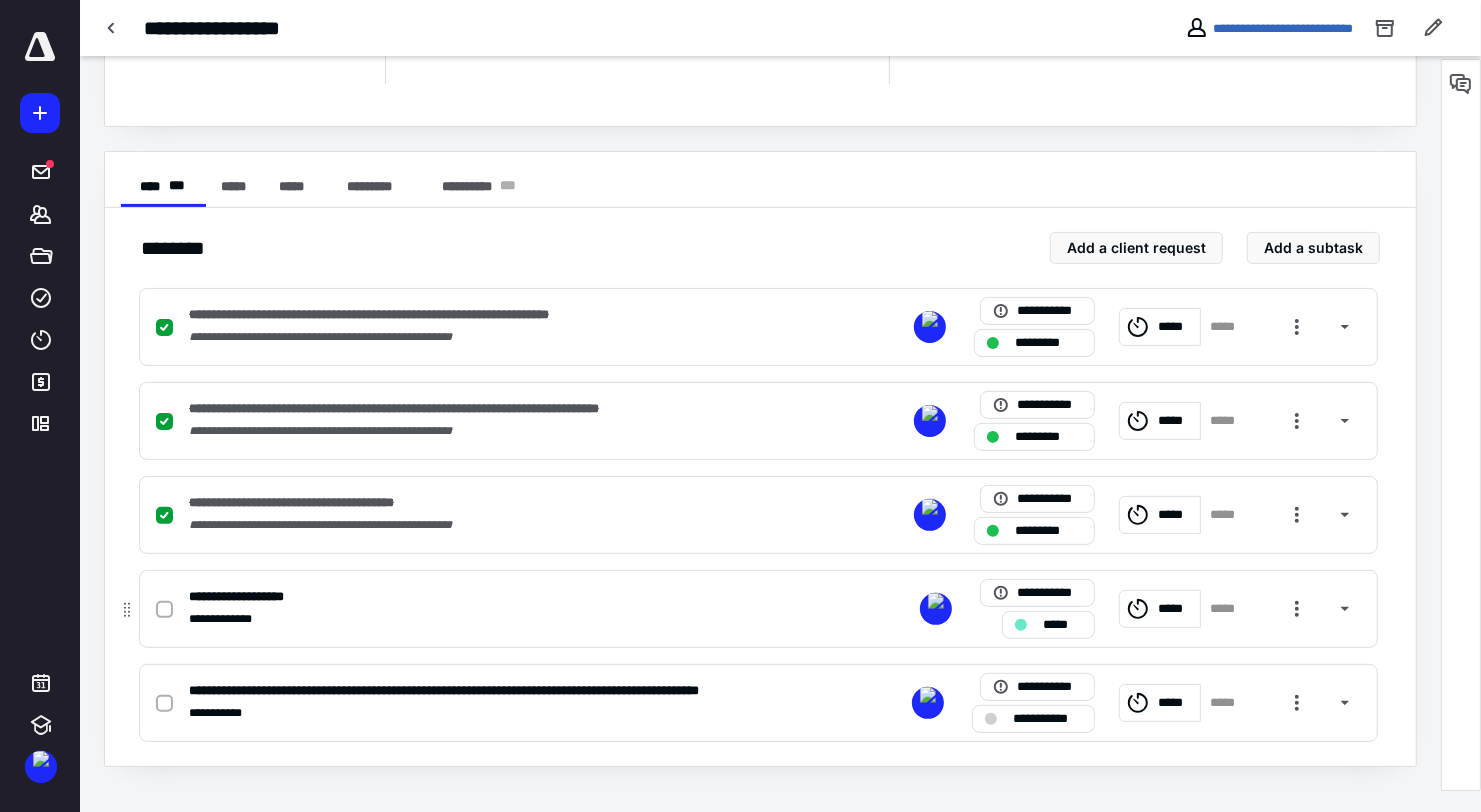 drag, startPoint x: 162, startPoint y: 610, endPoint x: 158, endPoint y: 620, distance: 10.770329 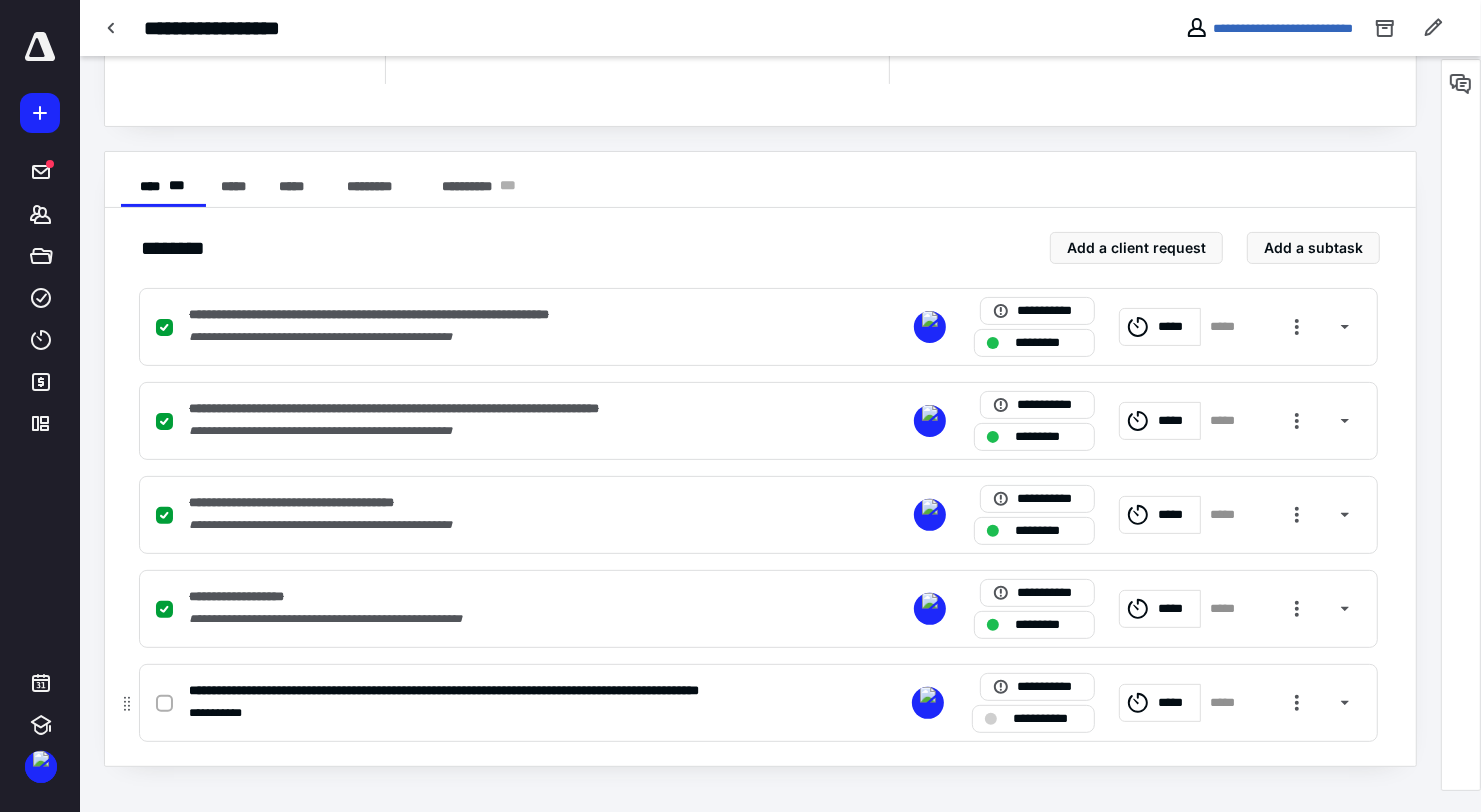click 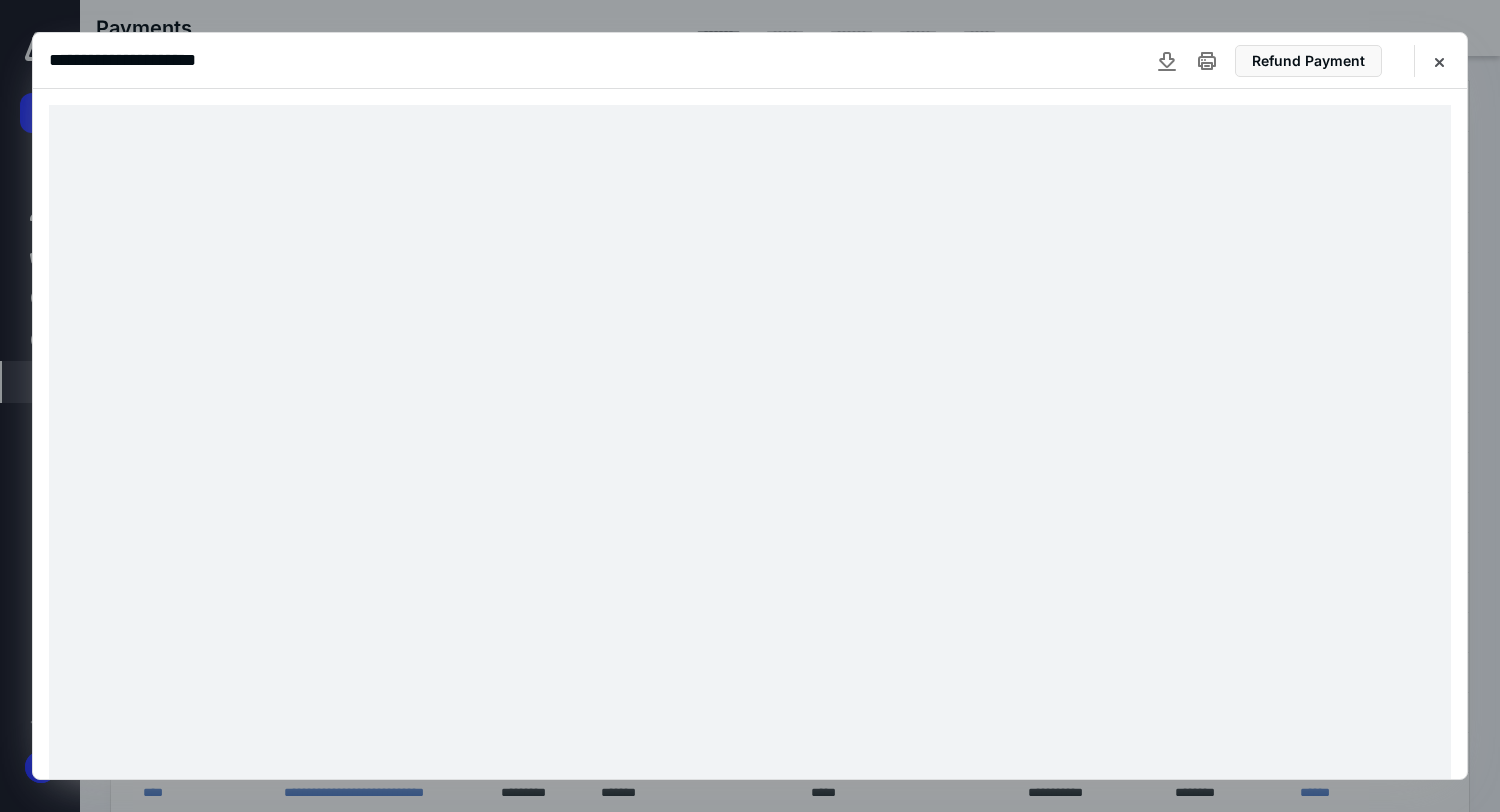 scroll, scrollTop: 0, scrollLeft: 0, axis: both 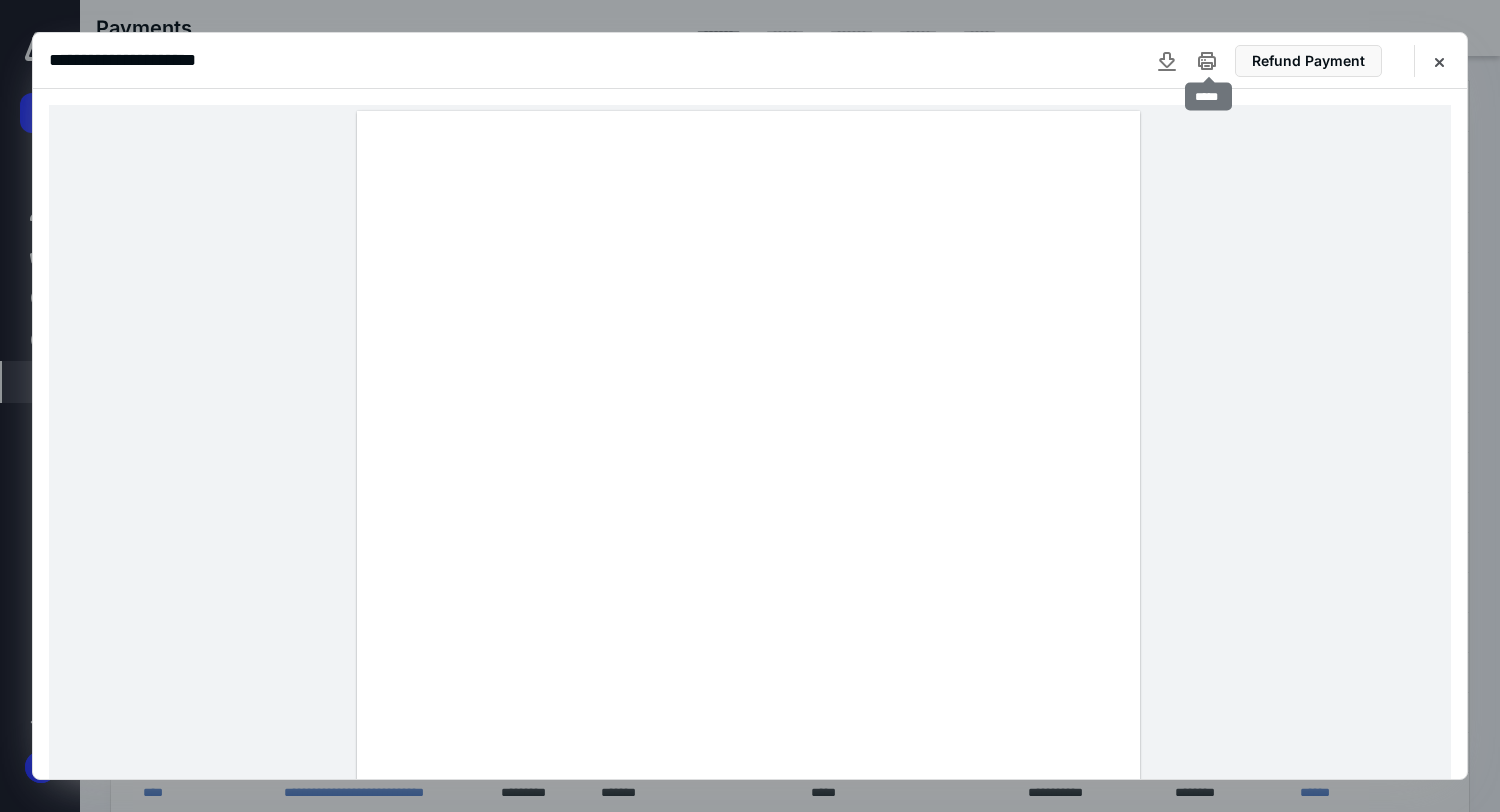 click 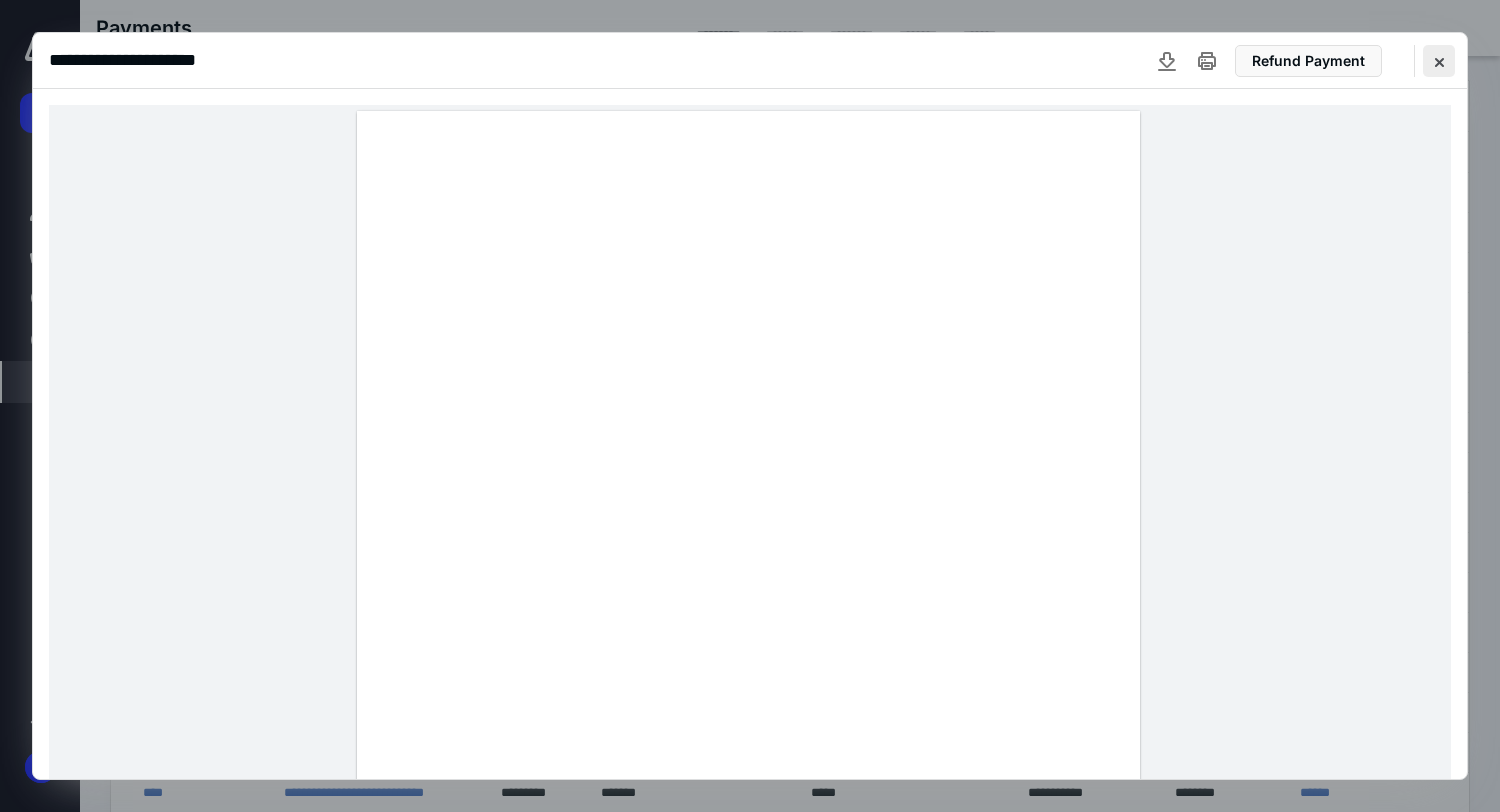 click at bounding box center (1439, 61) 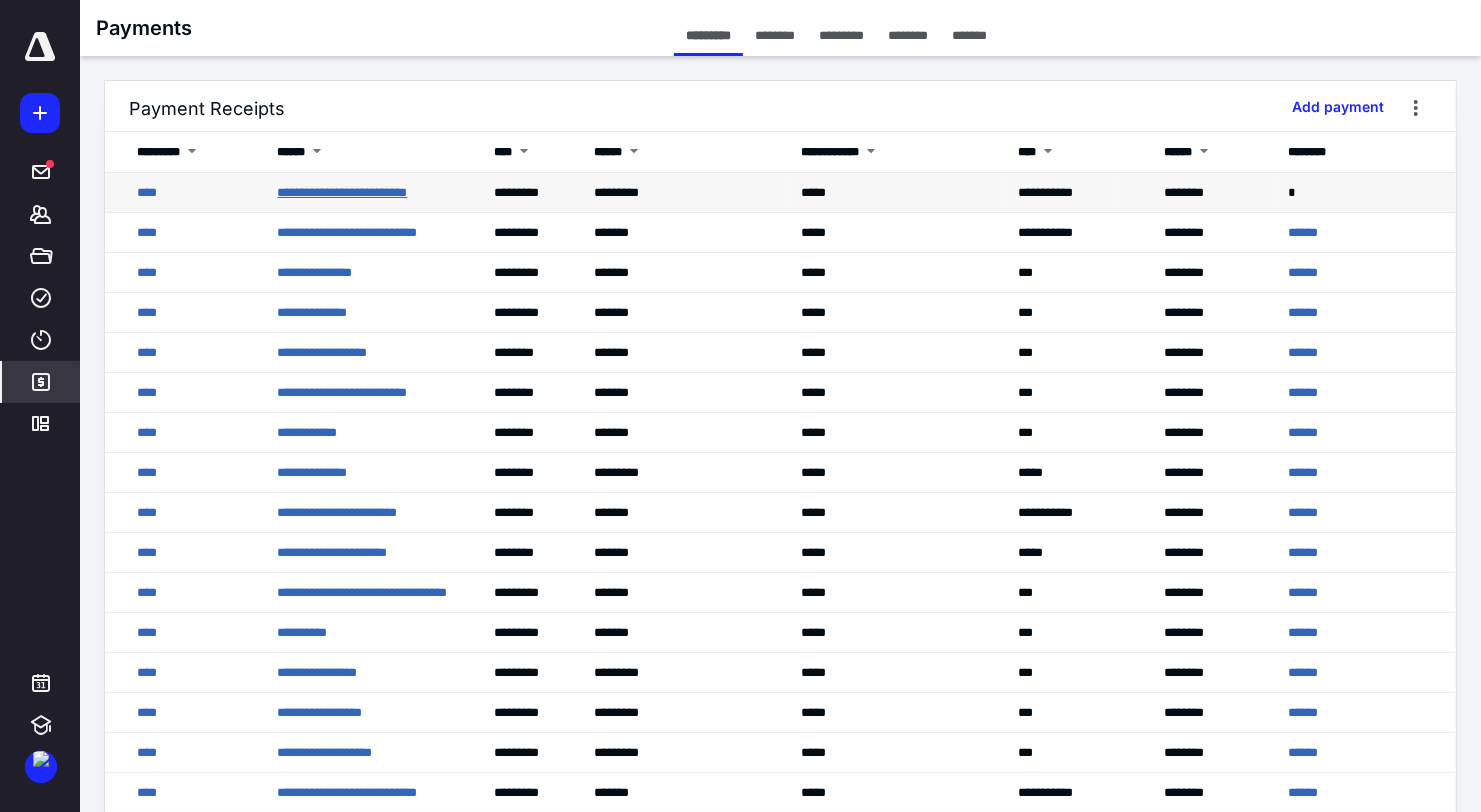 click on "**********" at bounding box center [342, 192] 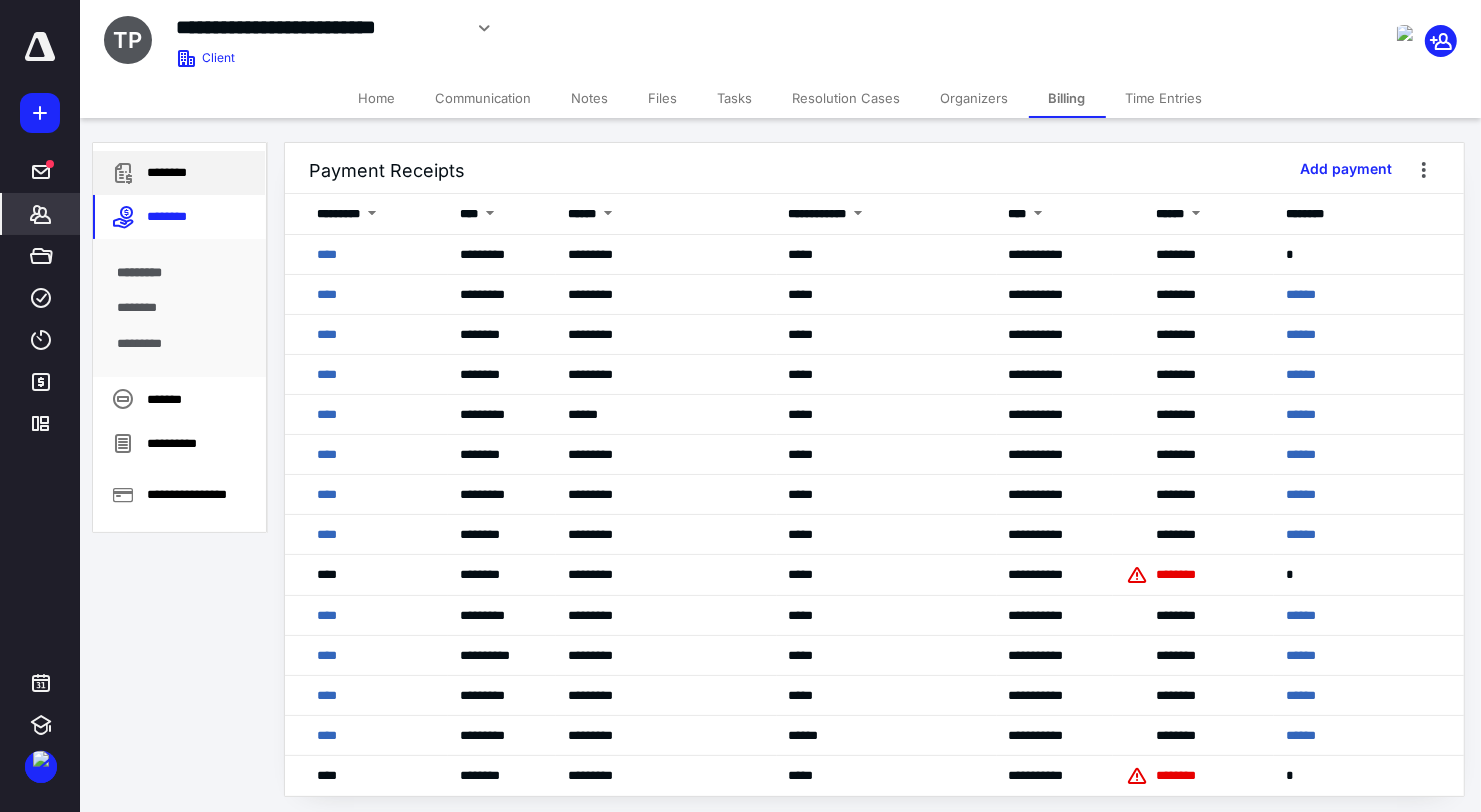 click on "********" at bounding box center [179, 173] 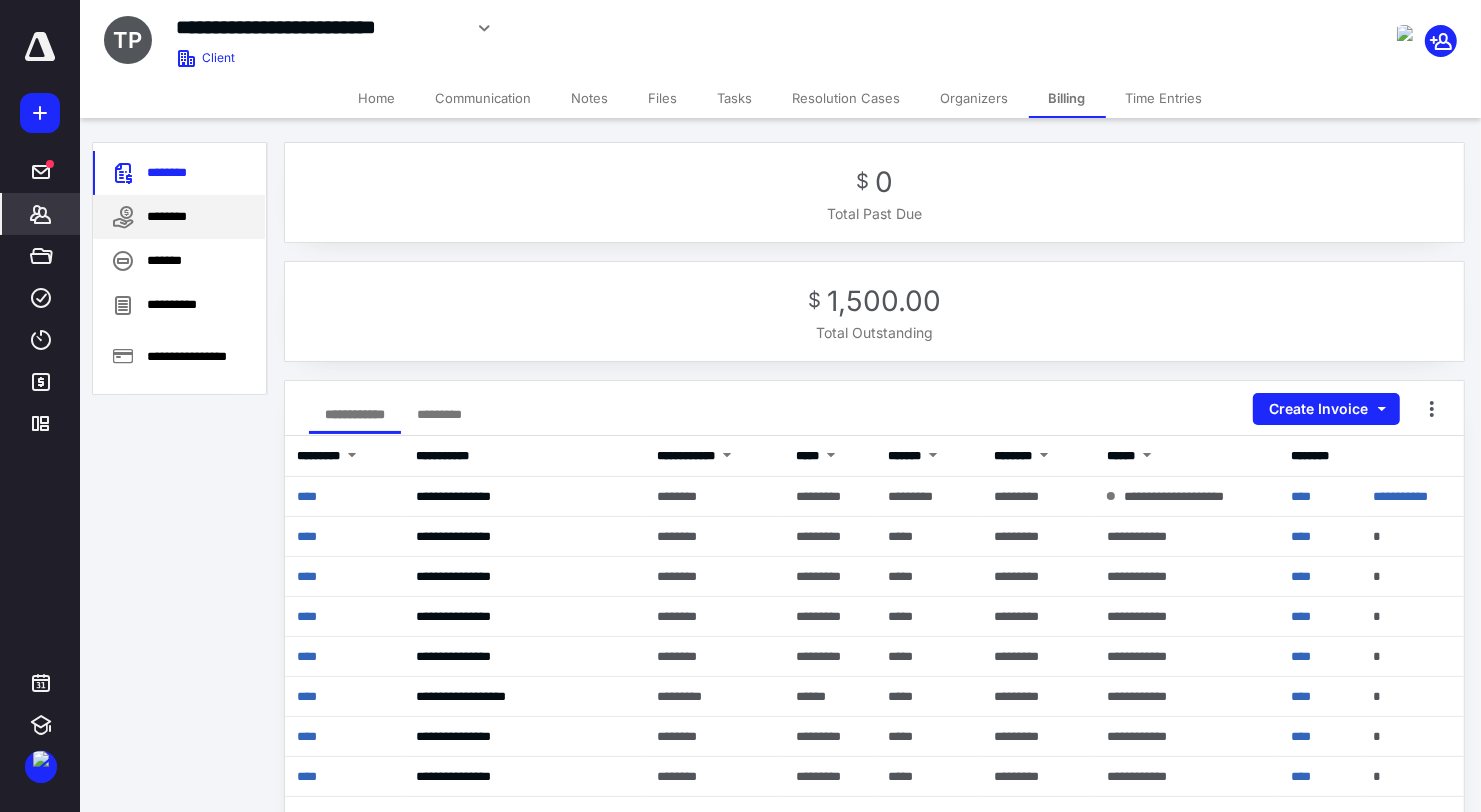 click on "********" at bounding box center [179, 217] 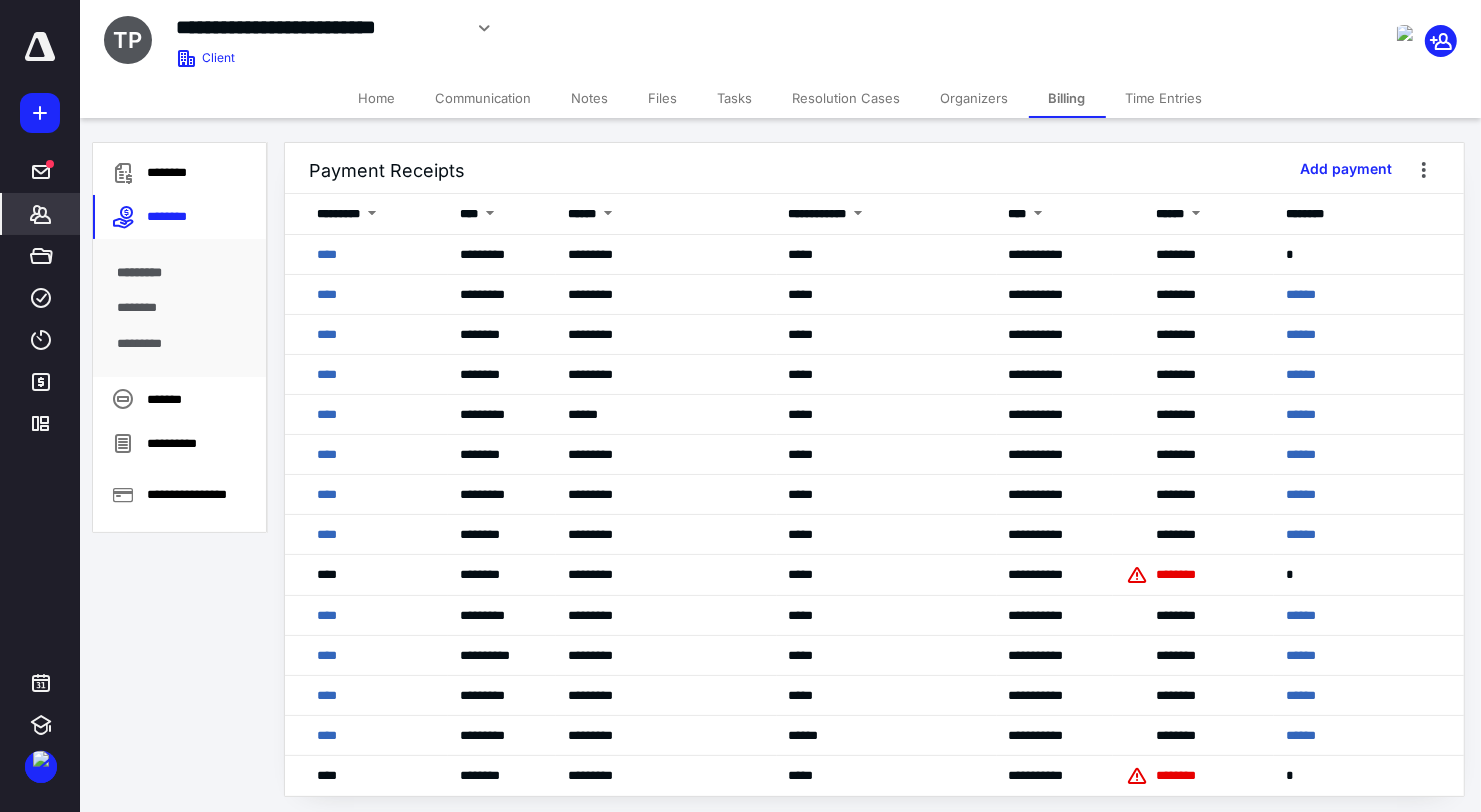 click on "Home" at bounding box center [377, 98] 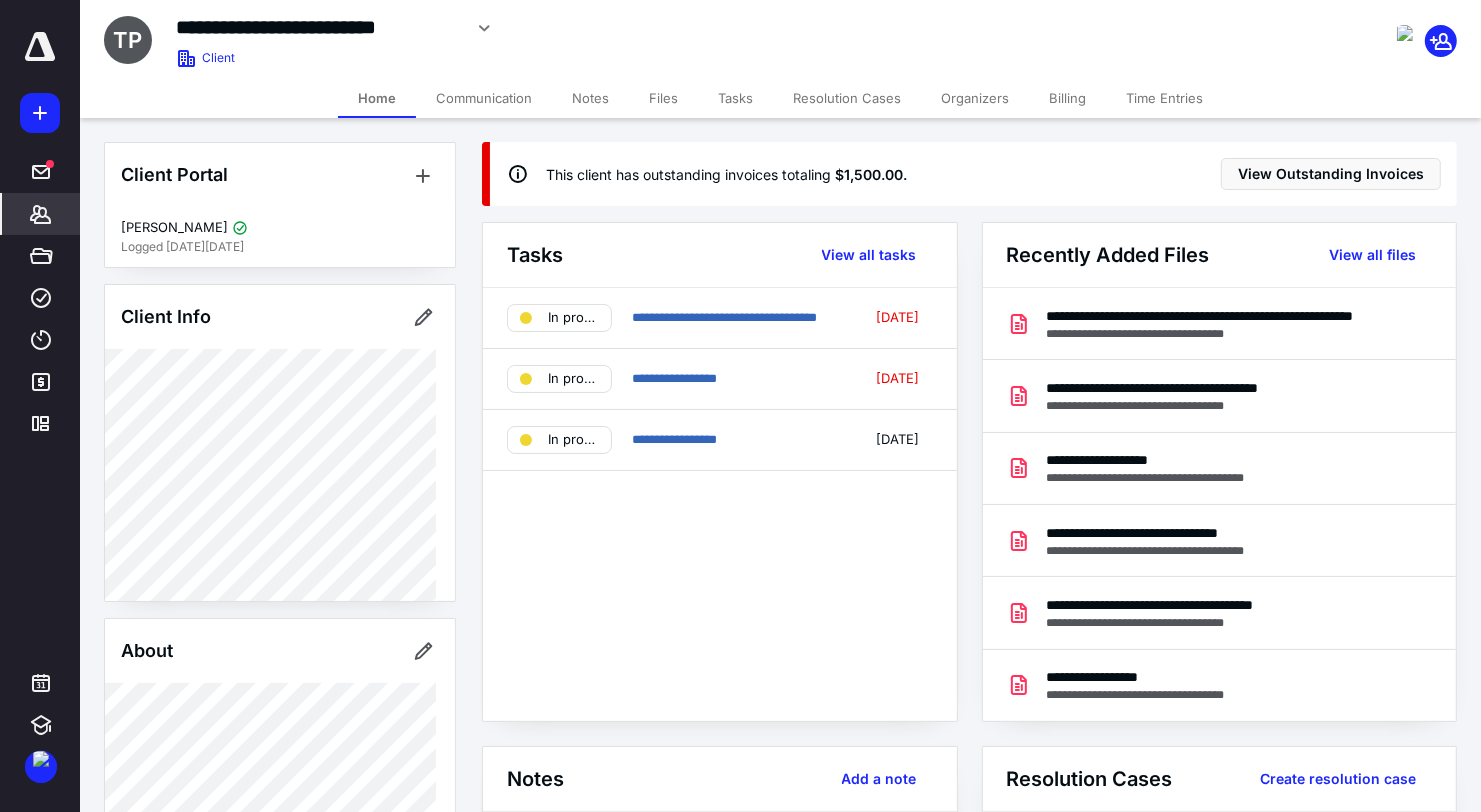 click on "Billing" at bounding box center [1067, 98] 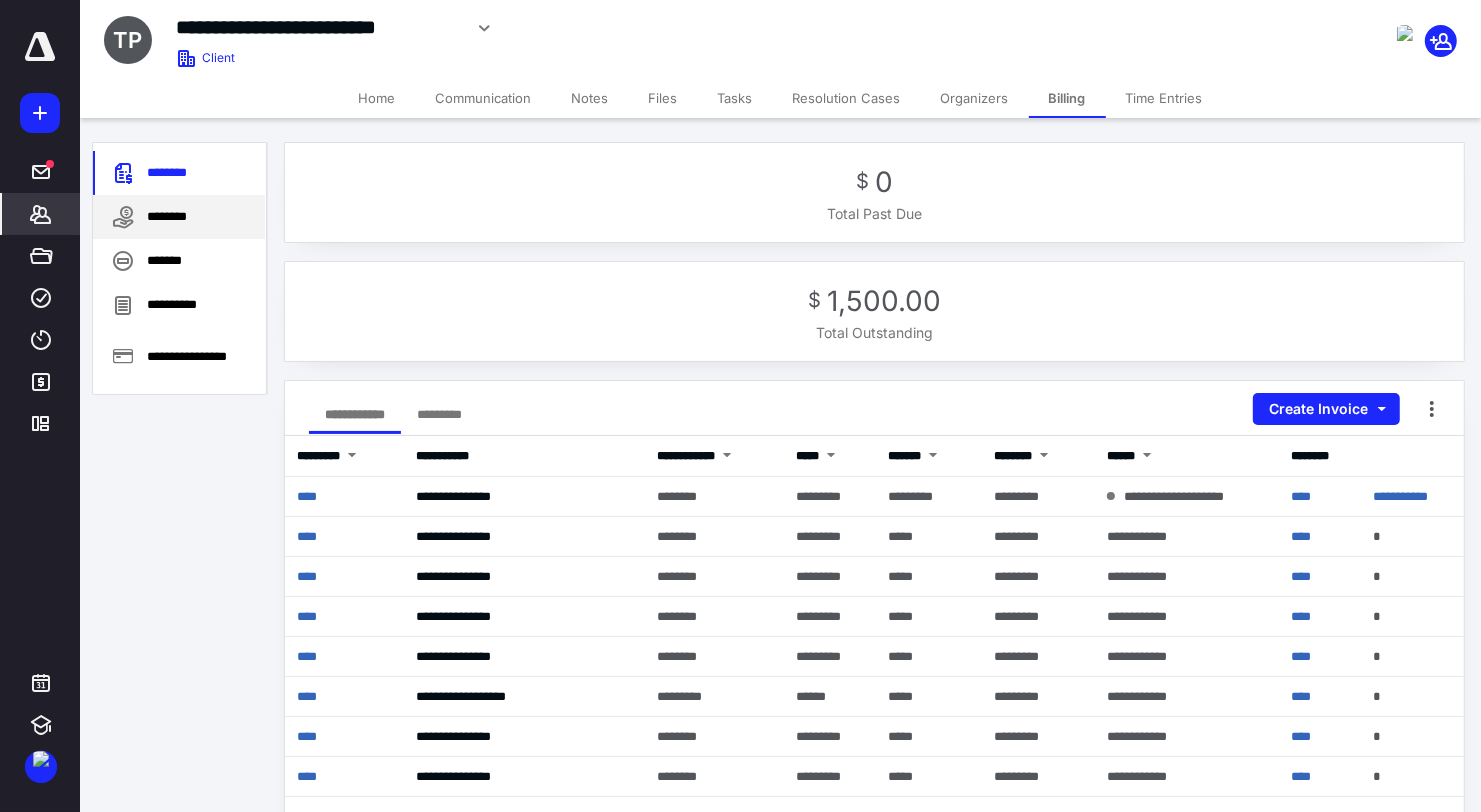click on "********" at bounding box center [179, 217] 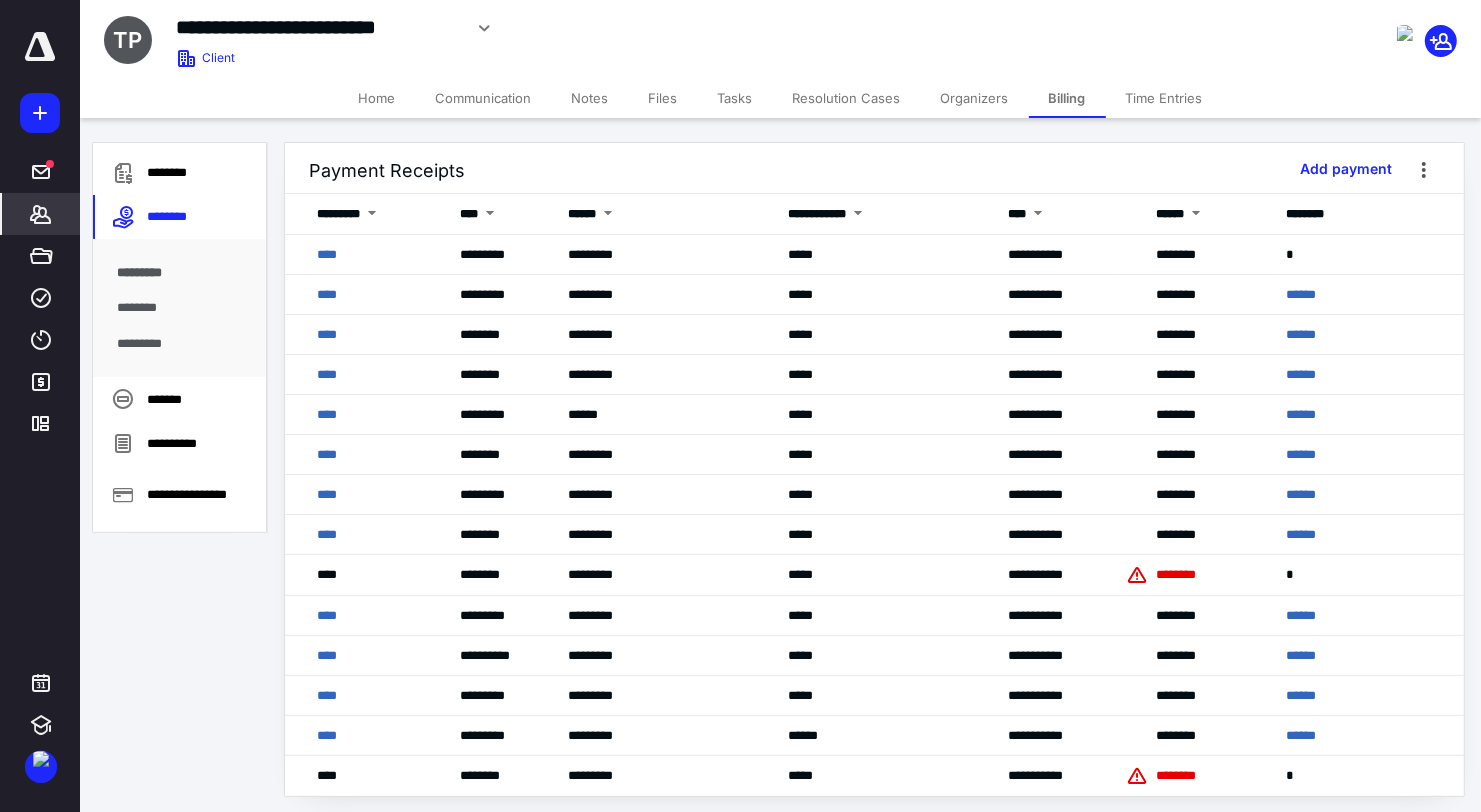 click on "Home" at bounding box center (377, 98) 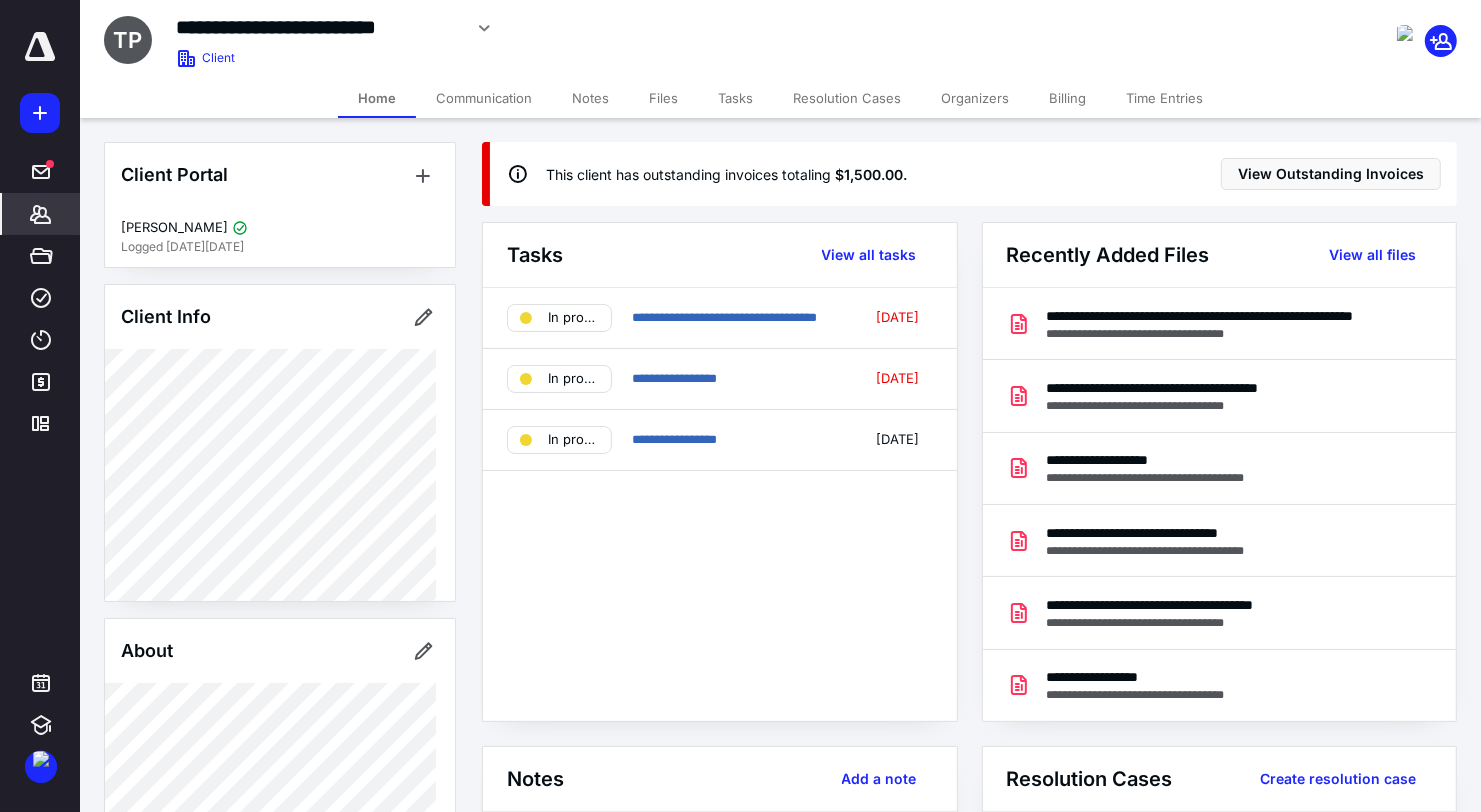 click on "Billing" at bounding box center [1067, 98] 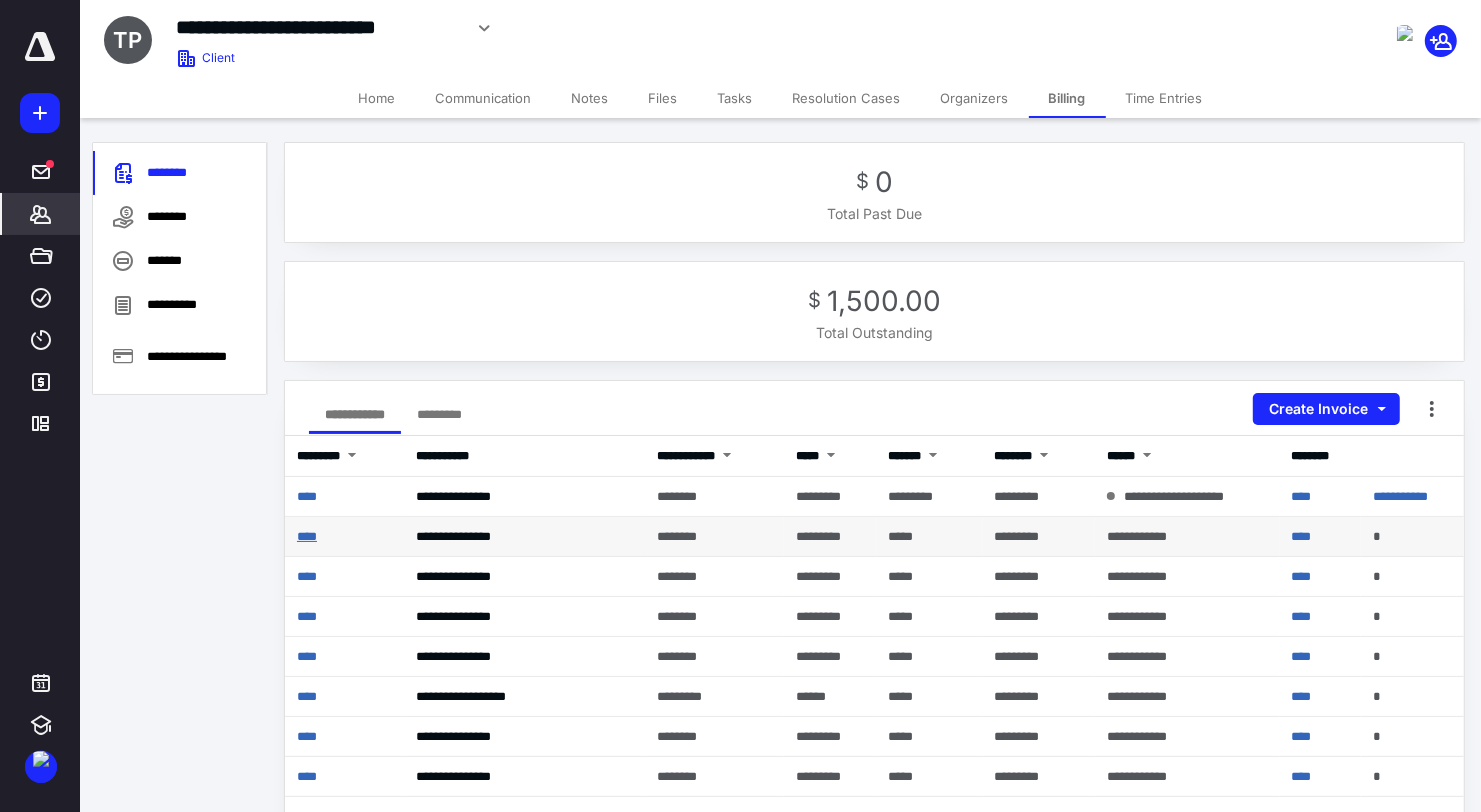 click on "****" at bounding box center [307, 536] 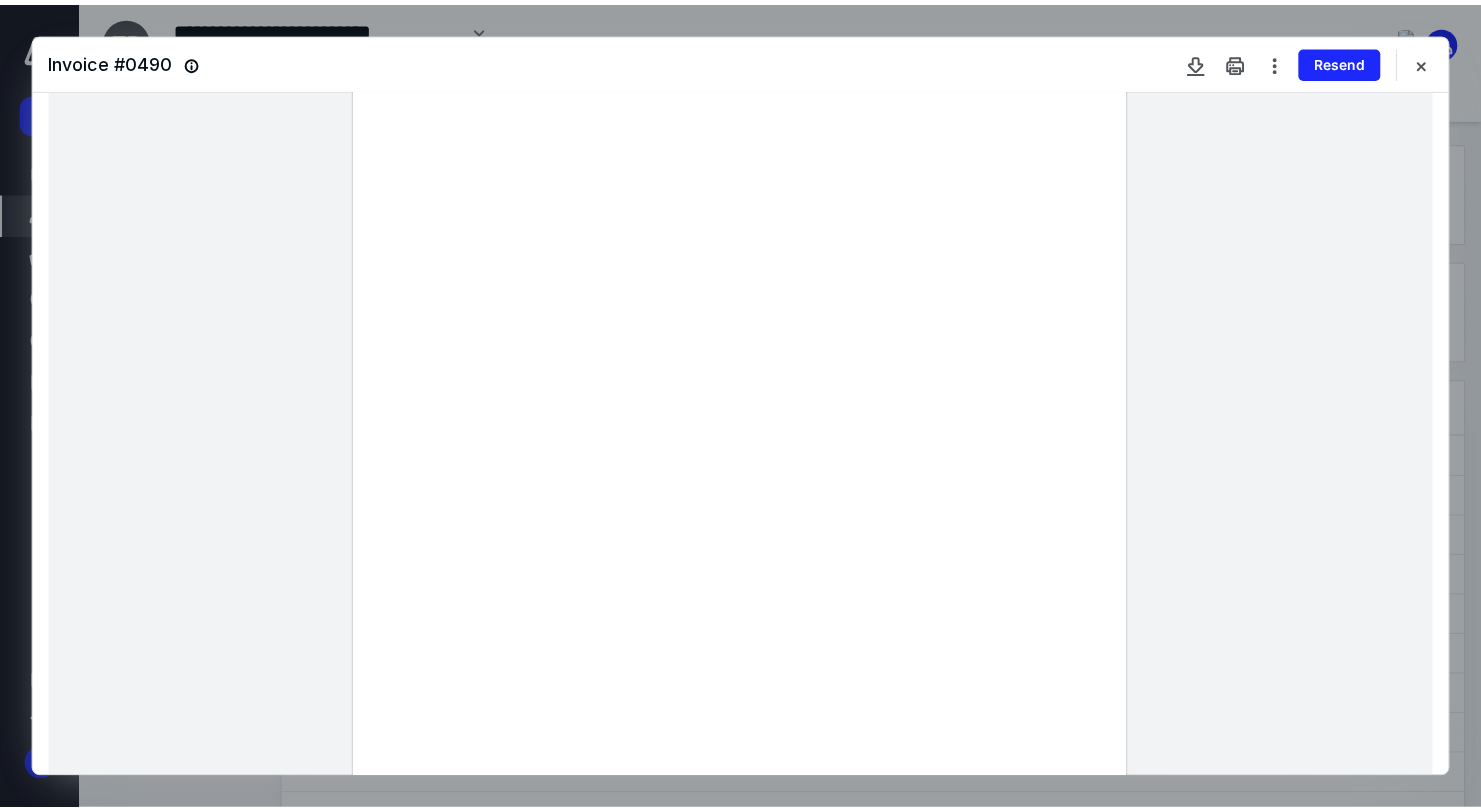 scroll, scrollTop: 250, scrollLeft: 0, axis: vertical 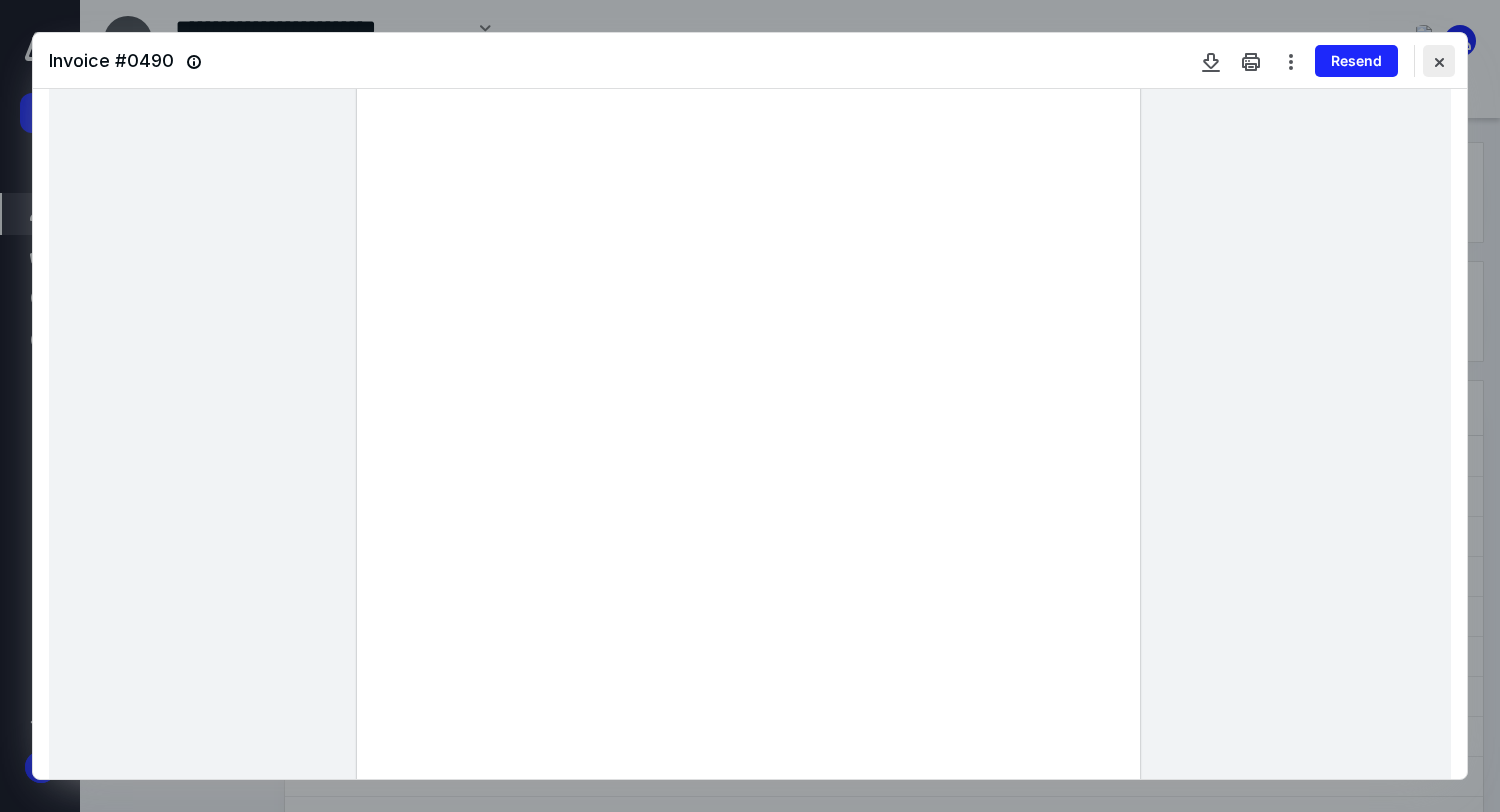 click at bounding box center [1439, 61] 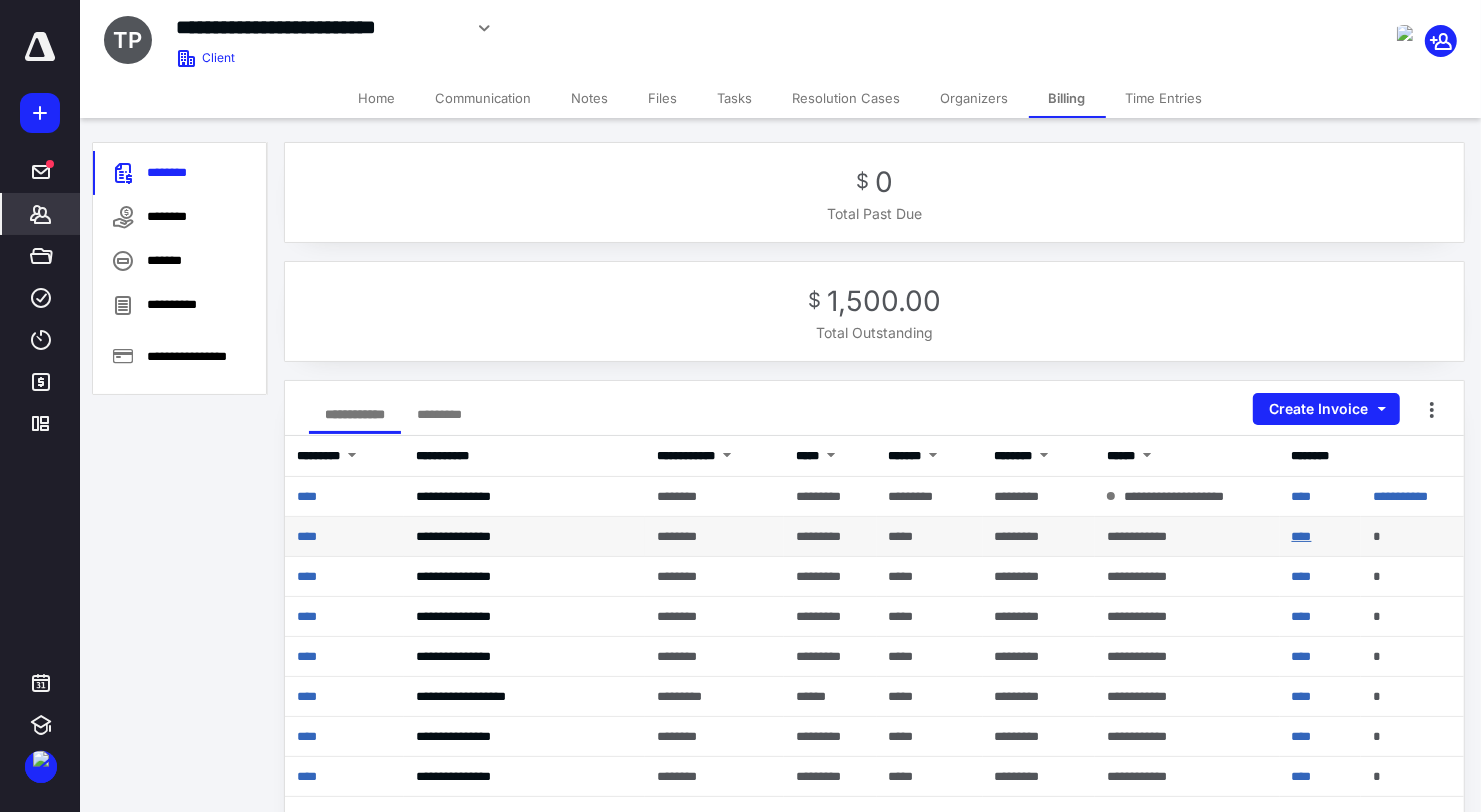 click on "****" at bounding box center (1302, 536) 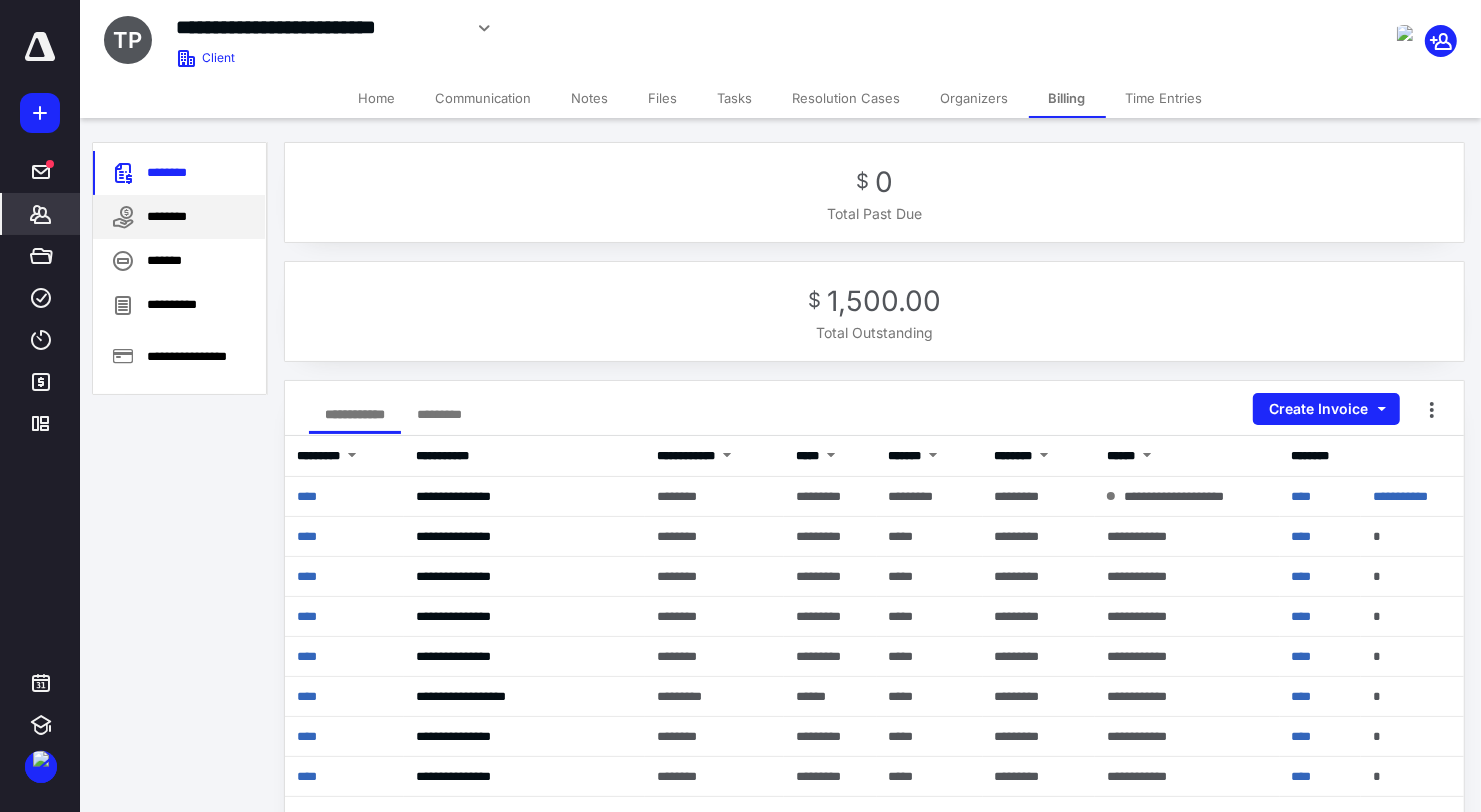 click on "********" at bounding box center [179, 217] 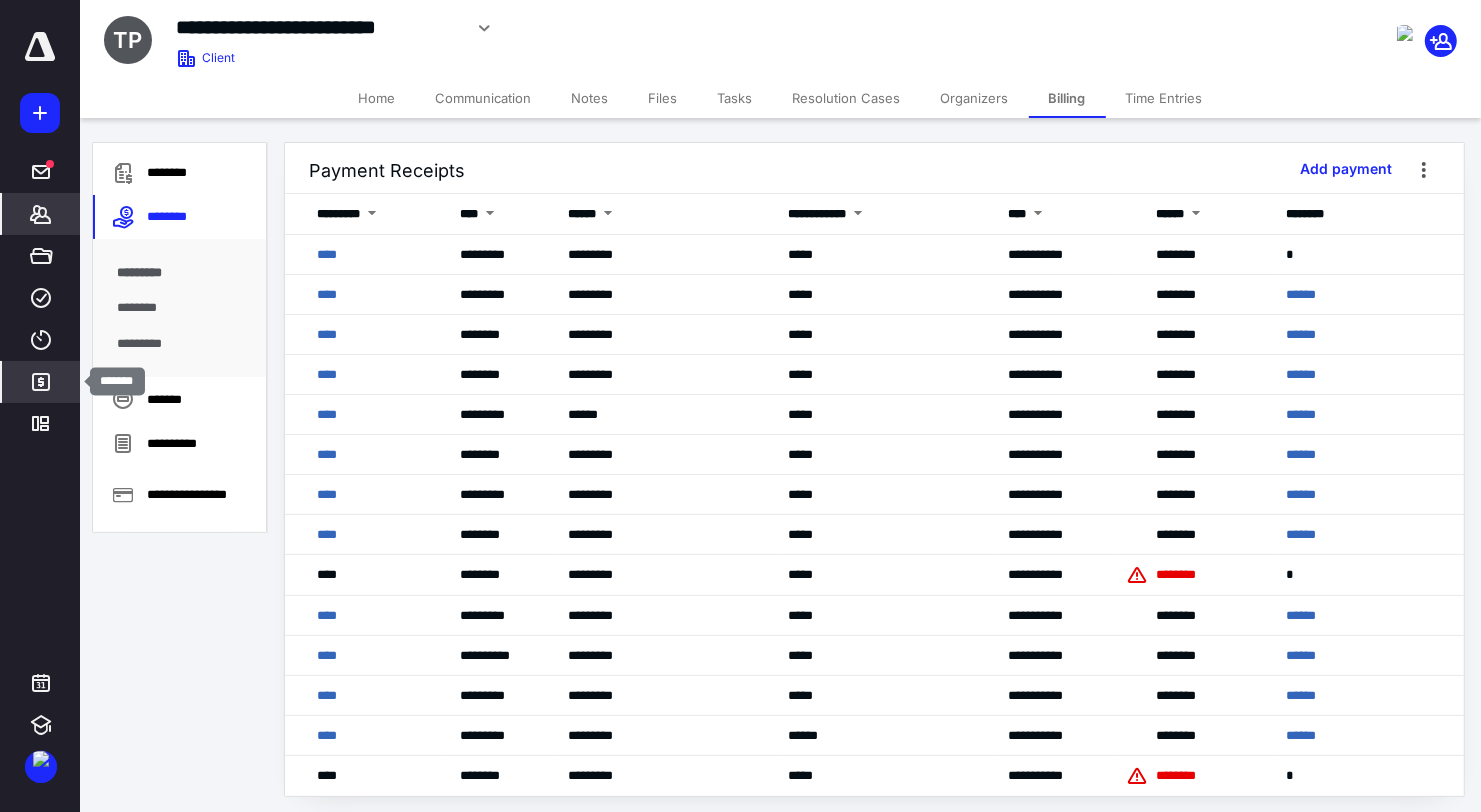 click 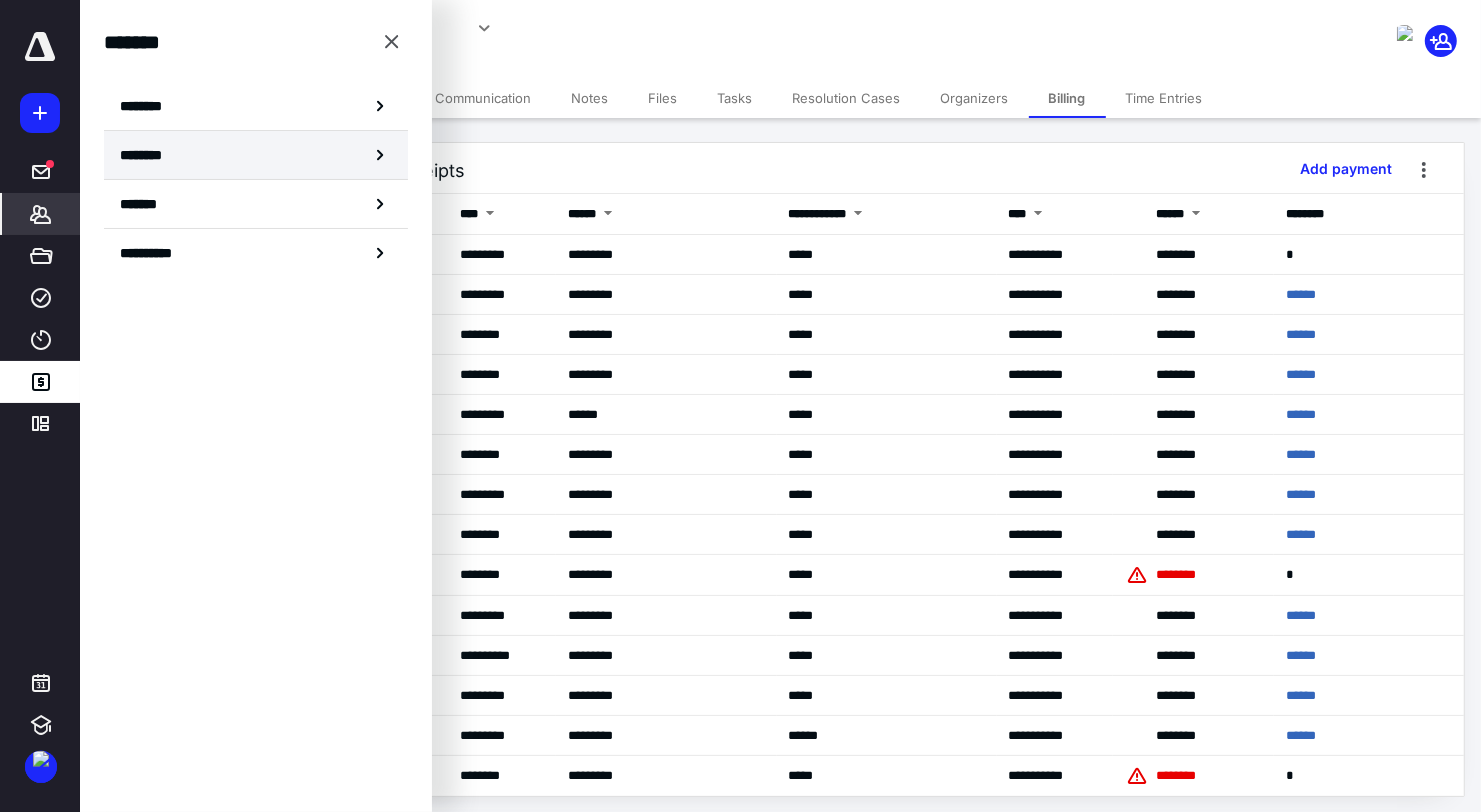 click on "********" at bounding box center (256, 155) 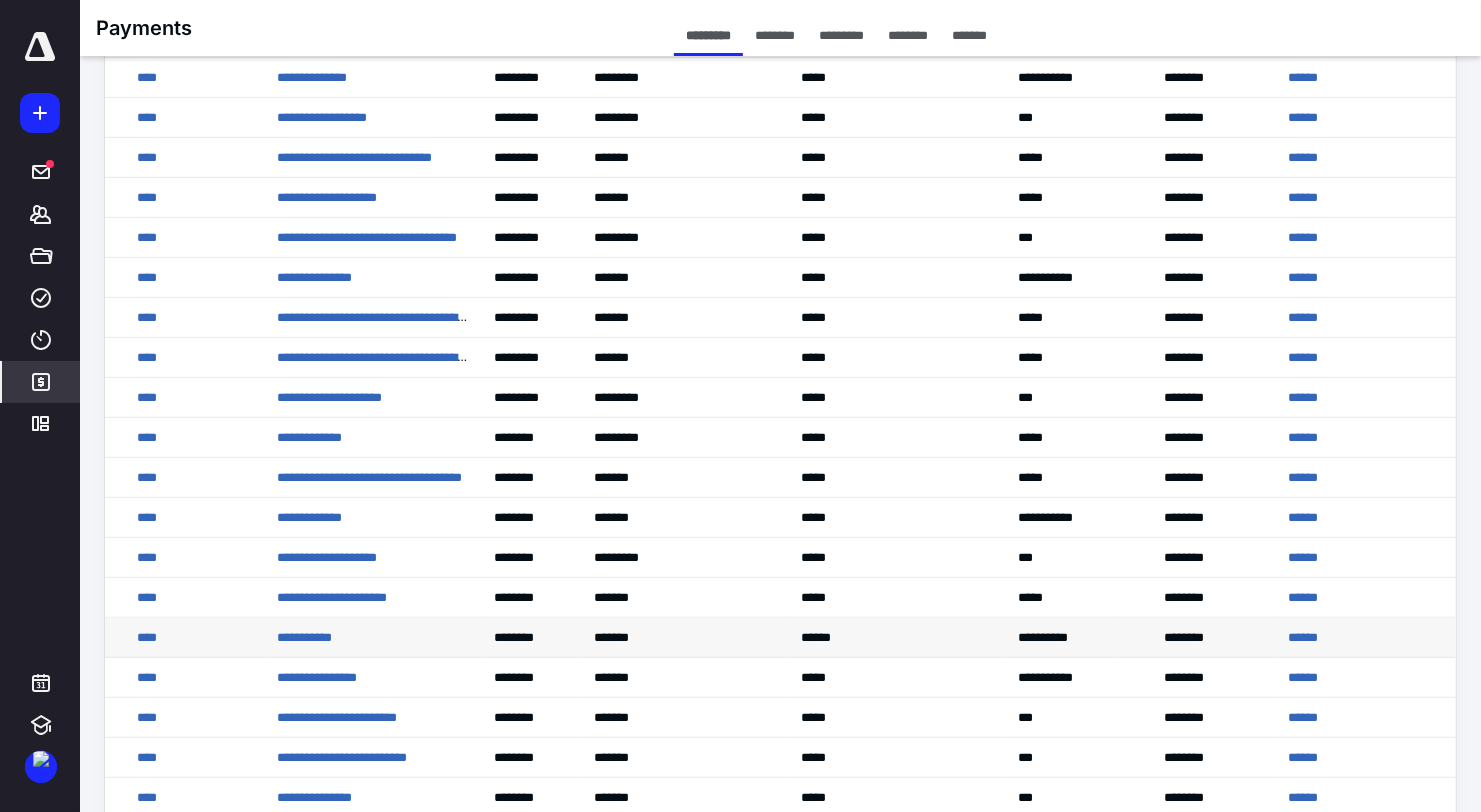 scroll, scrollTop: 1375, scrollLeft: 0, axis: vertical 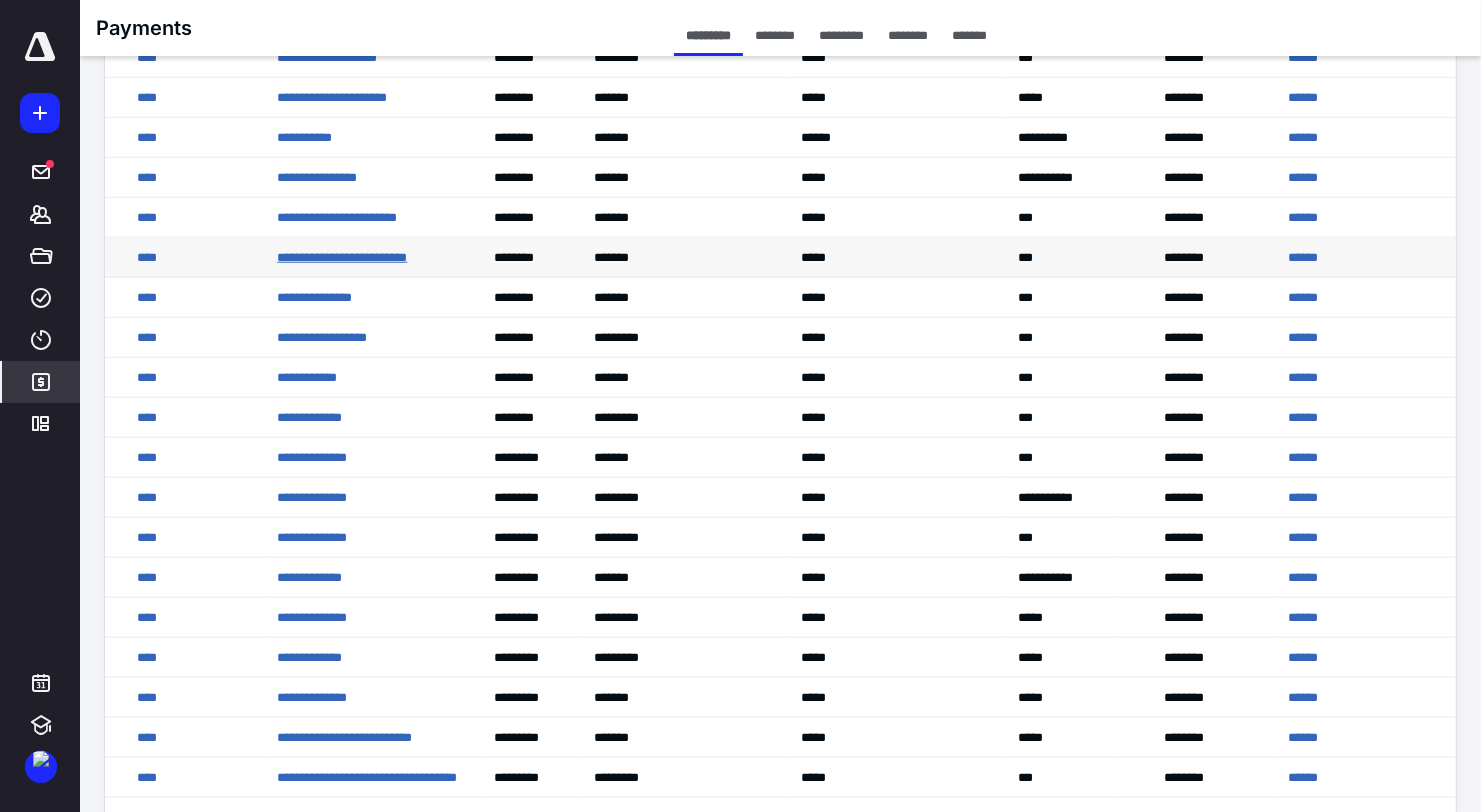 click on "**********" at bounding box center (342, 257) 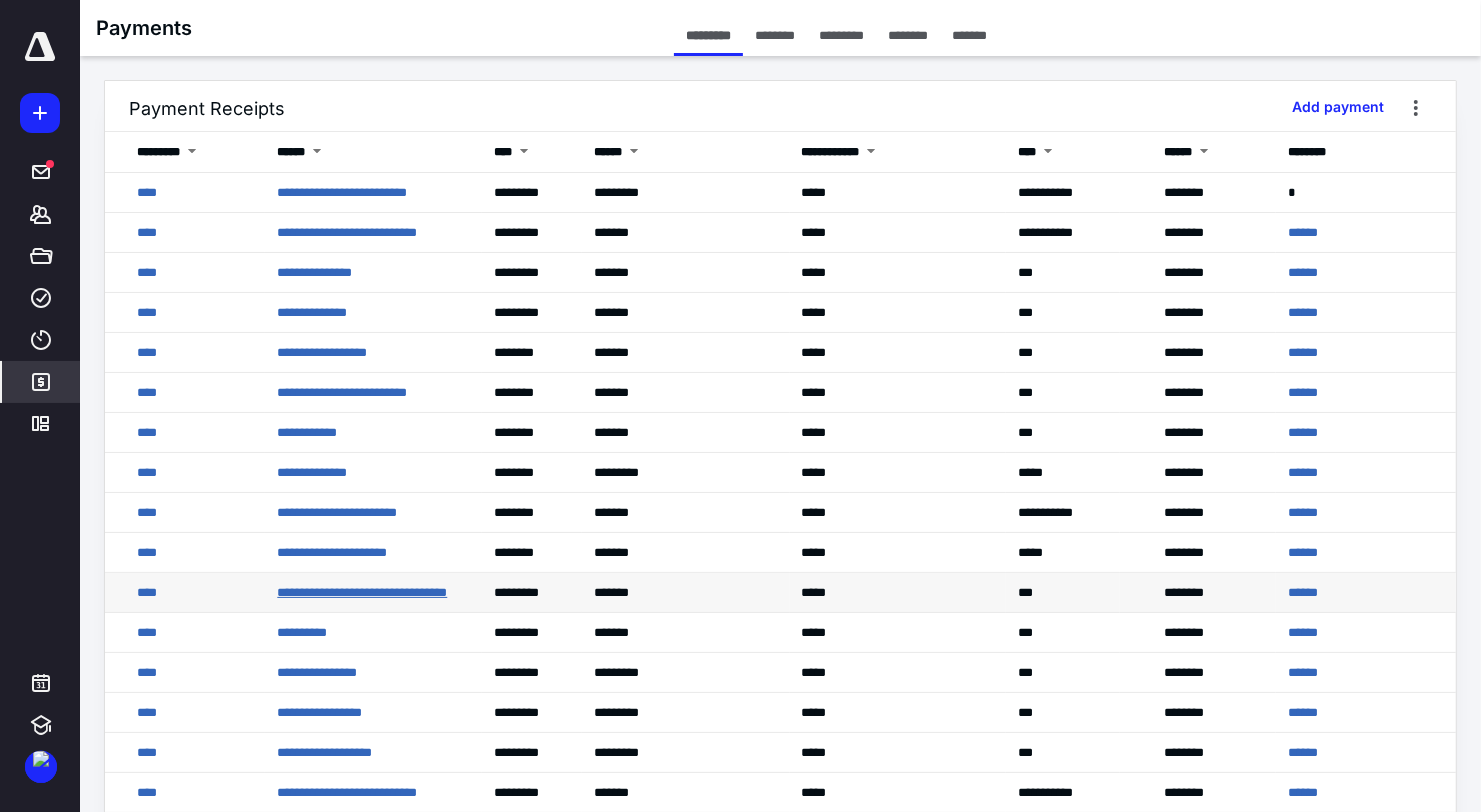 scroll, scrollTop: 250, scrollLeft: 0, axis: vertical 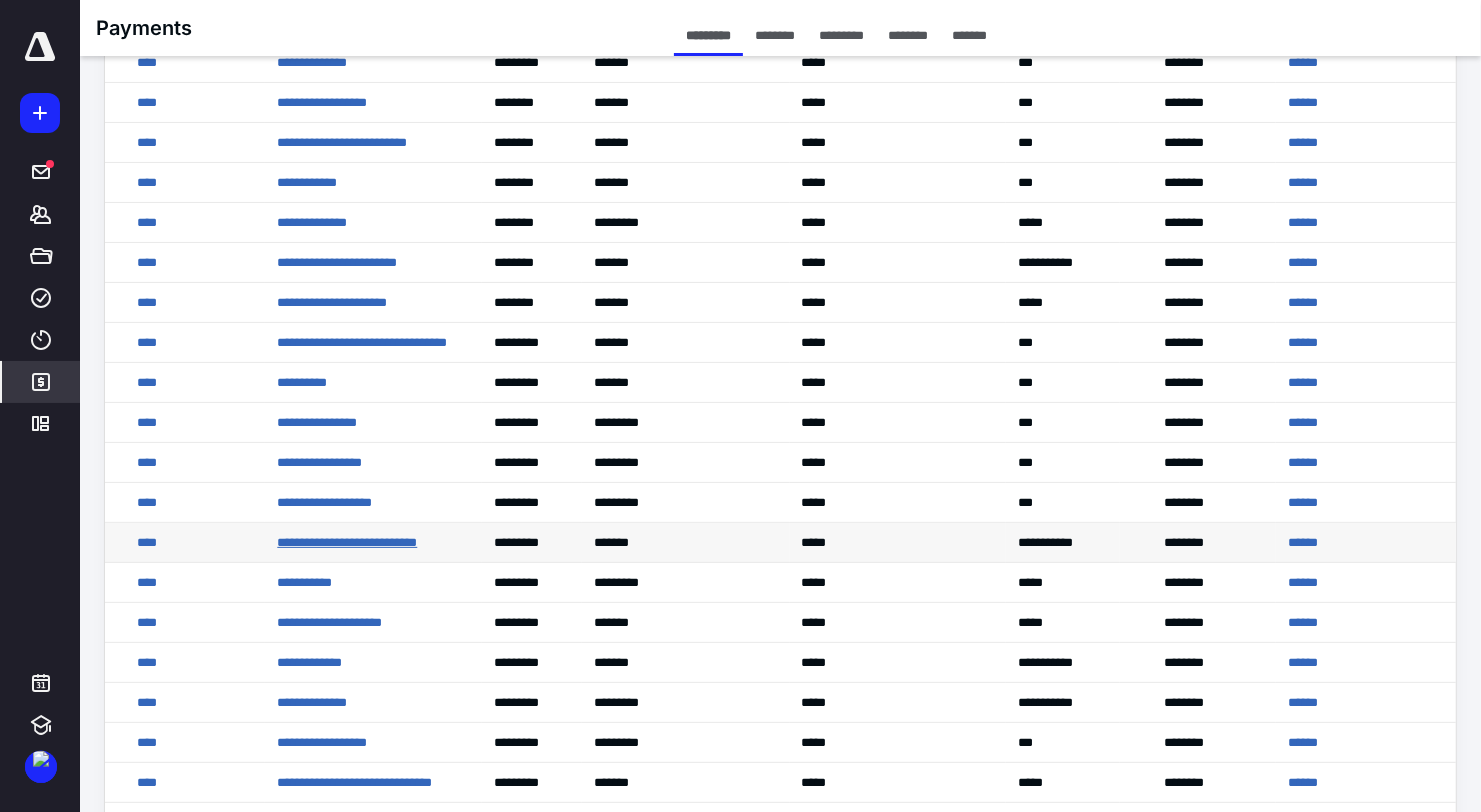 click on "**********" at bounding box center [347, 542] 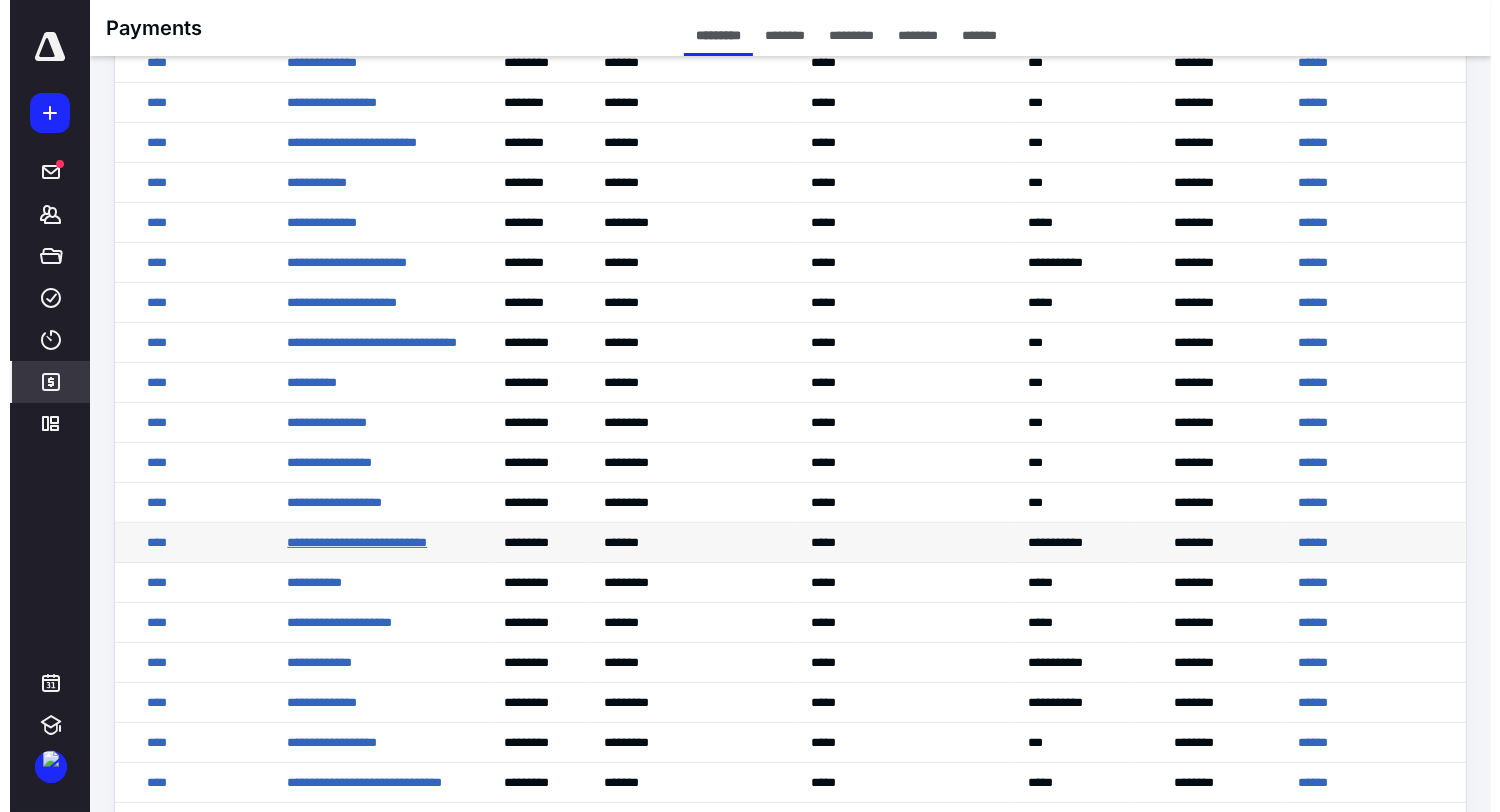 scroll, scrollTop: 0, scrollLeft: 0, axis: both 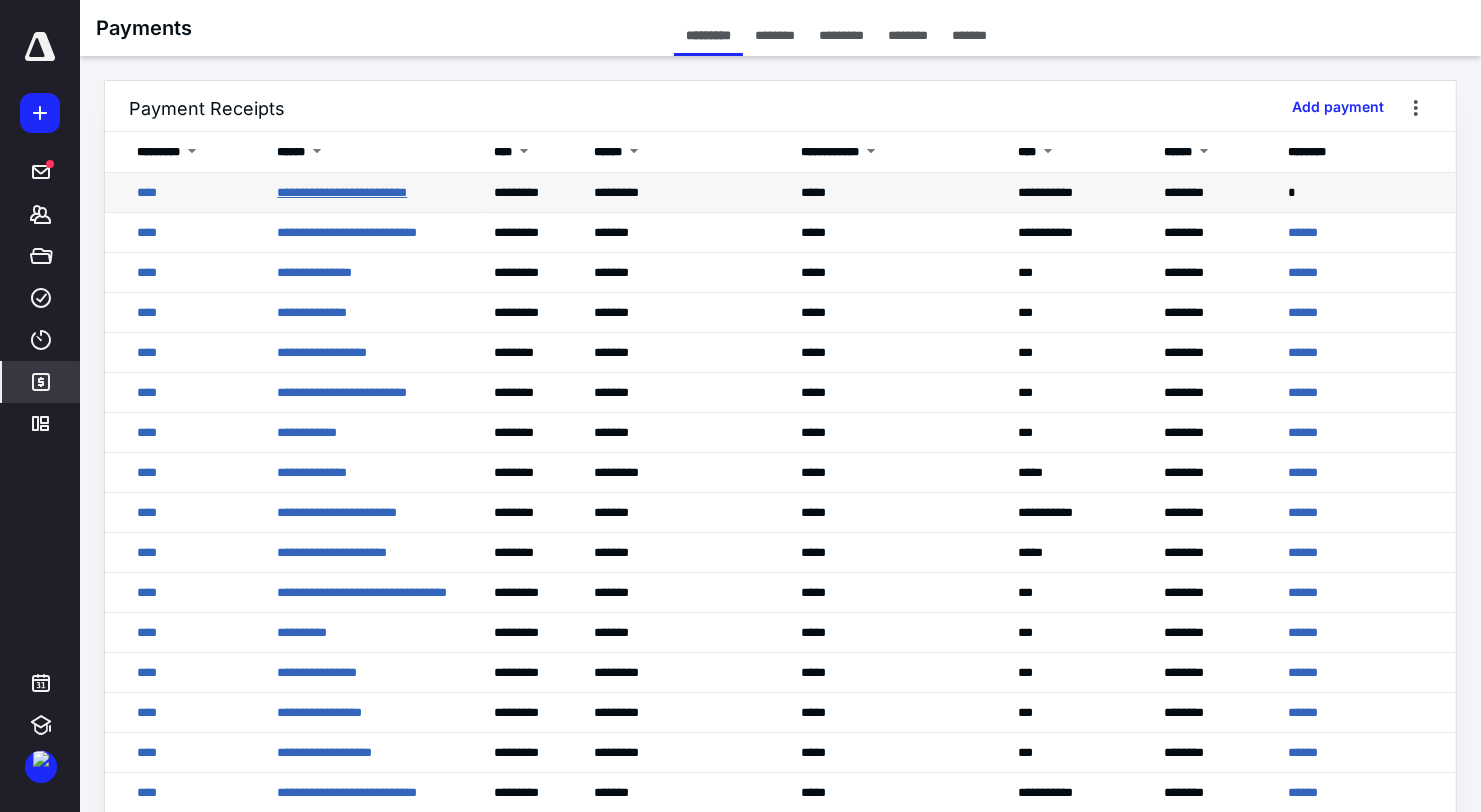 click on "**********" at bounding box center (342, 192) 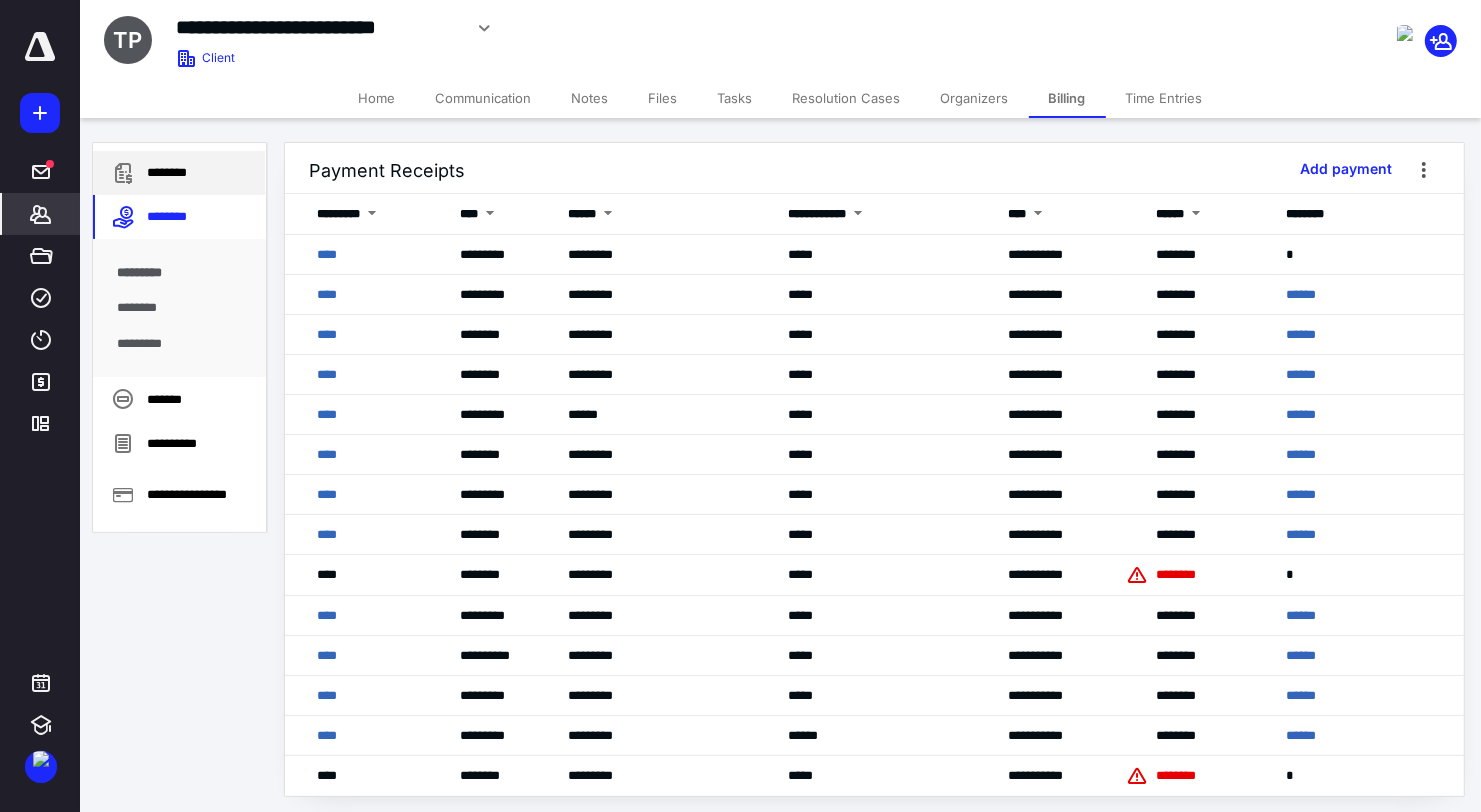 click on "********" at bounding box center [179, 173] 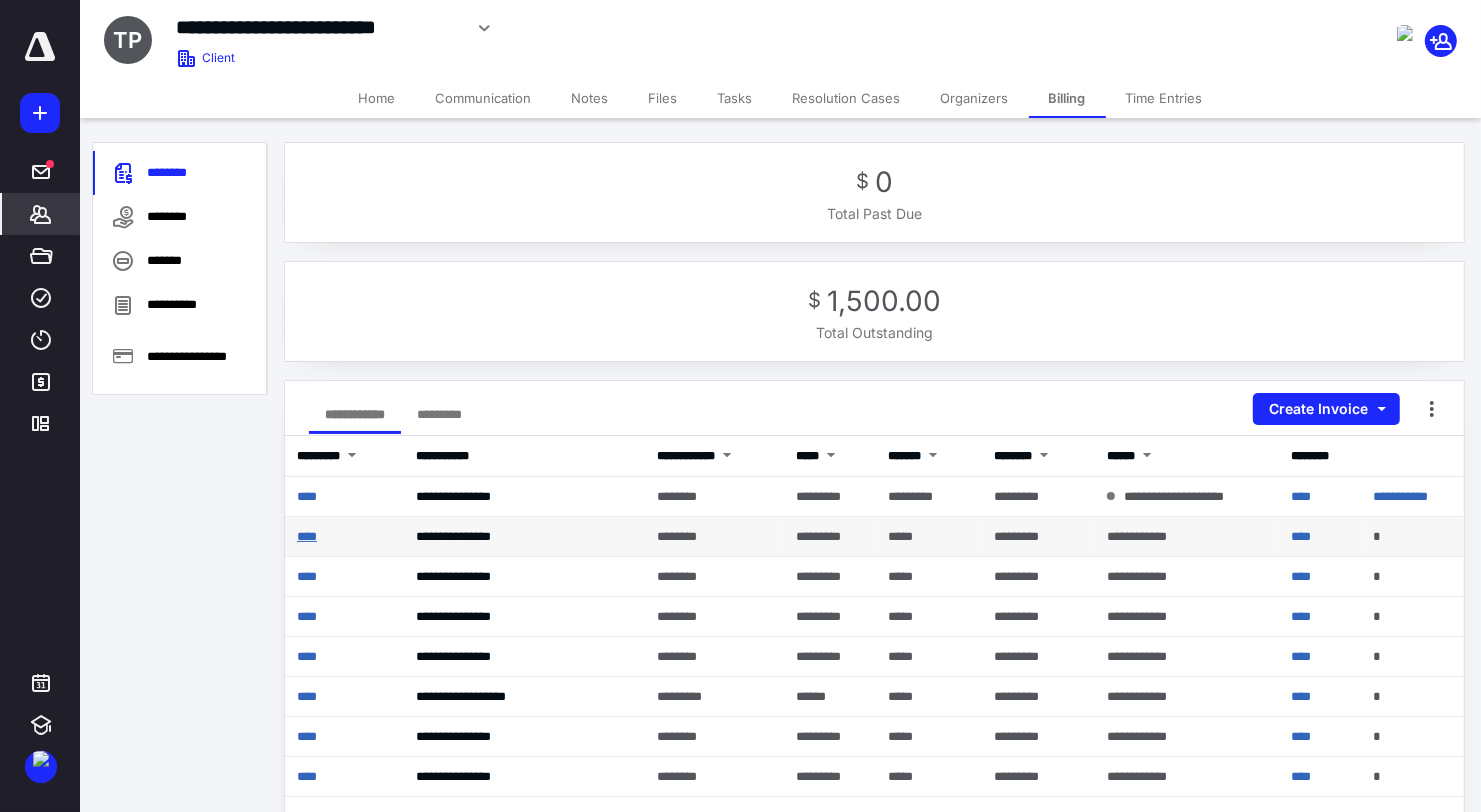 click on "****" at bounding box center (307, 536) 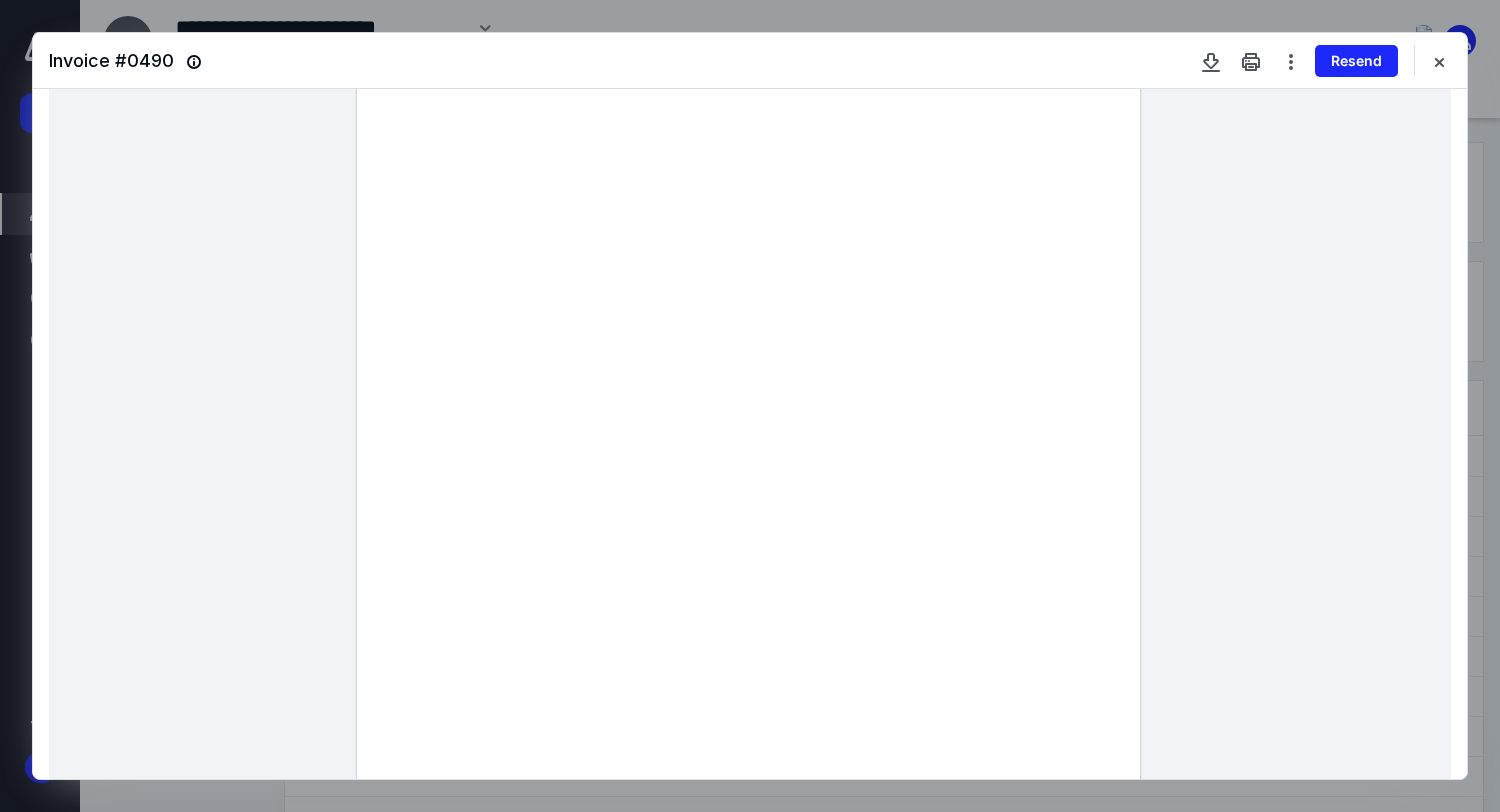 scroll, scrollTop: 375, scrollLeft: 0, axis: vertical 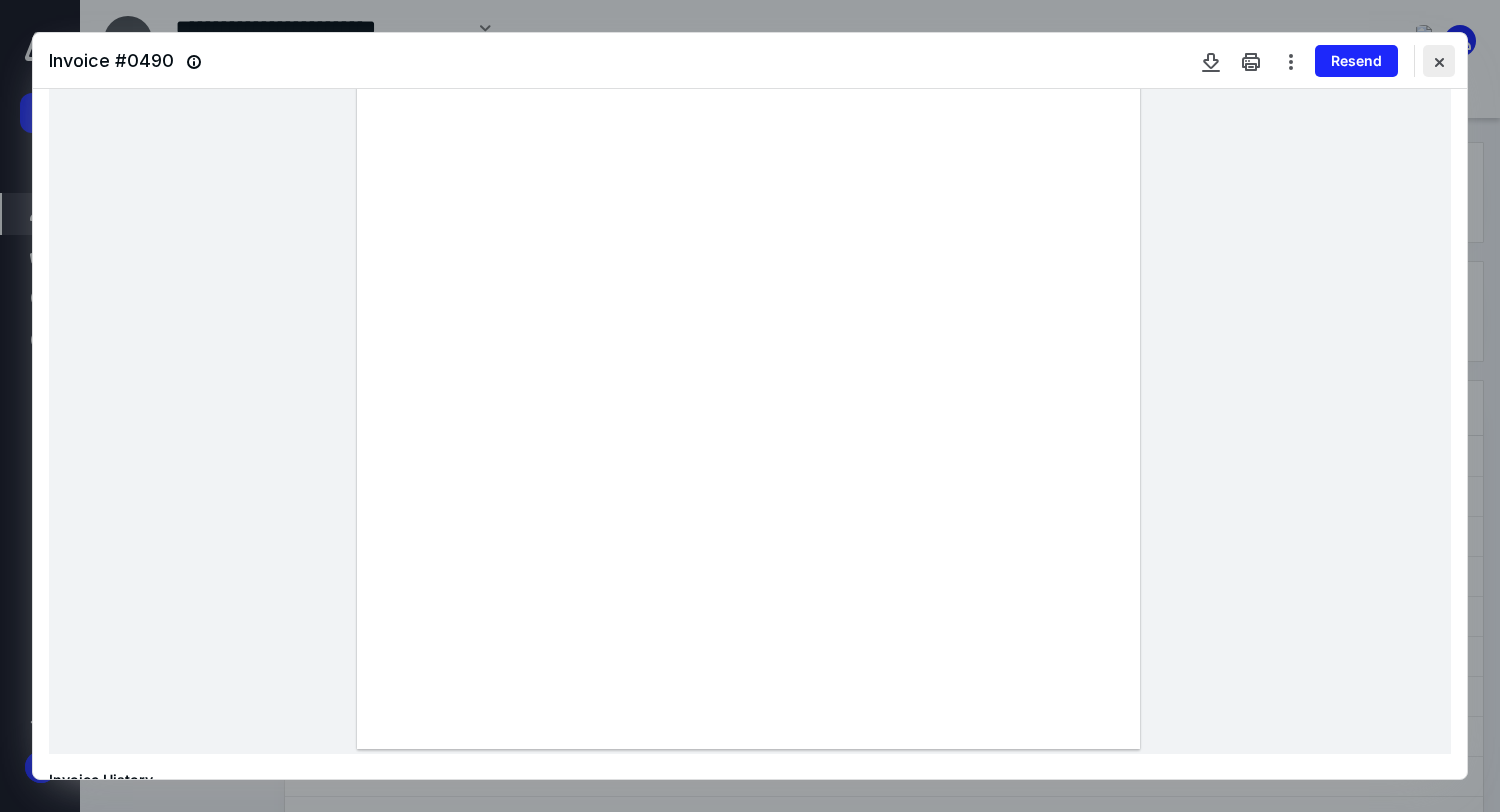 click at bounding box center [1439, 61] 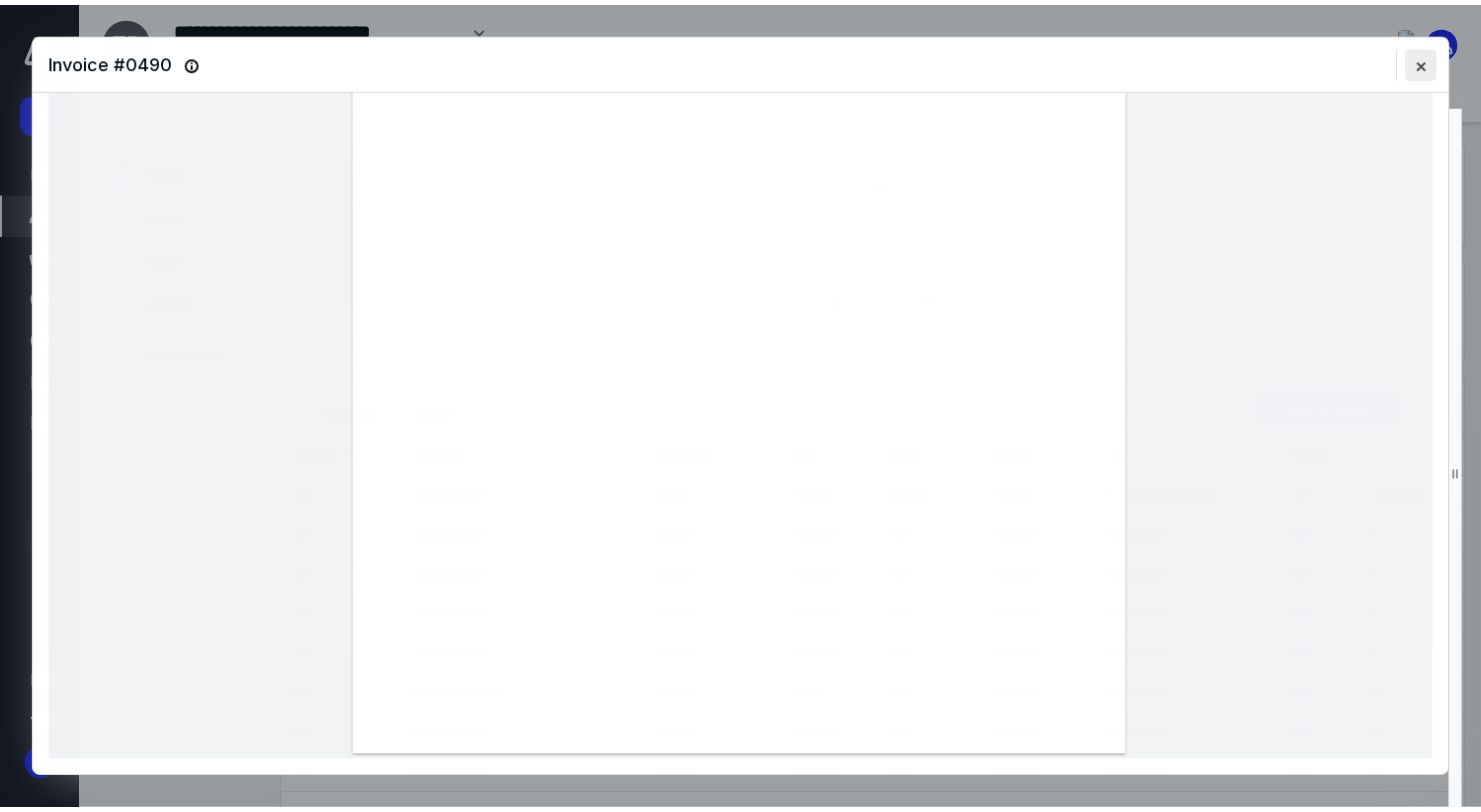scroll, scrollTop: 366, scrollLeft: 0, axis: vertical 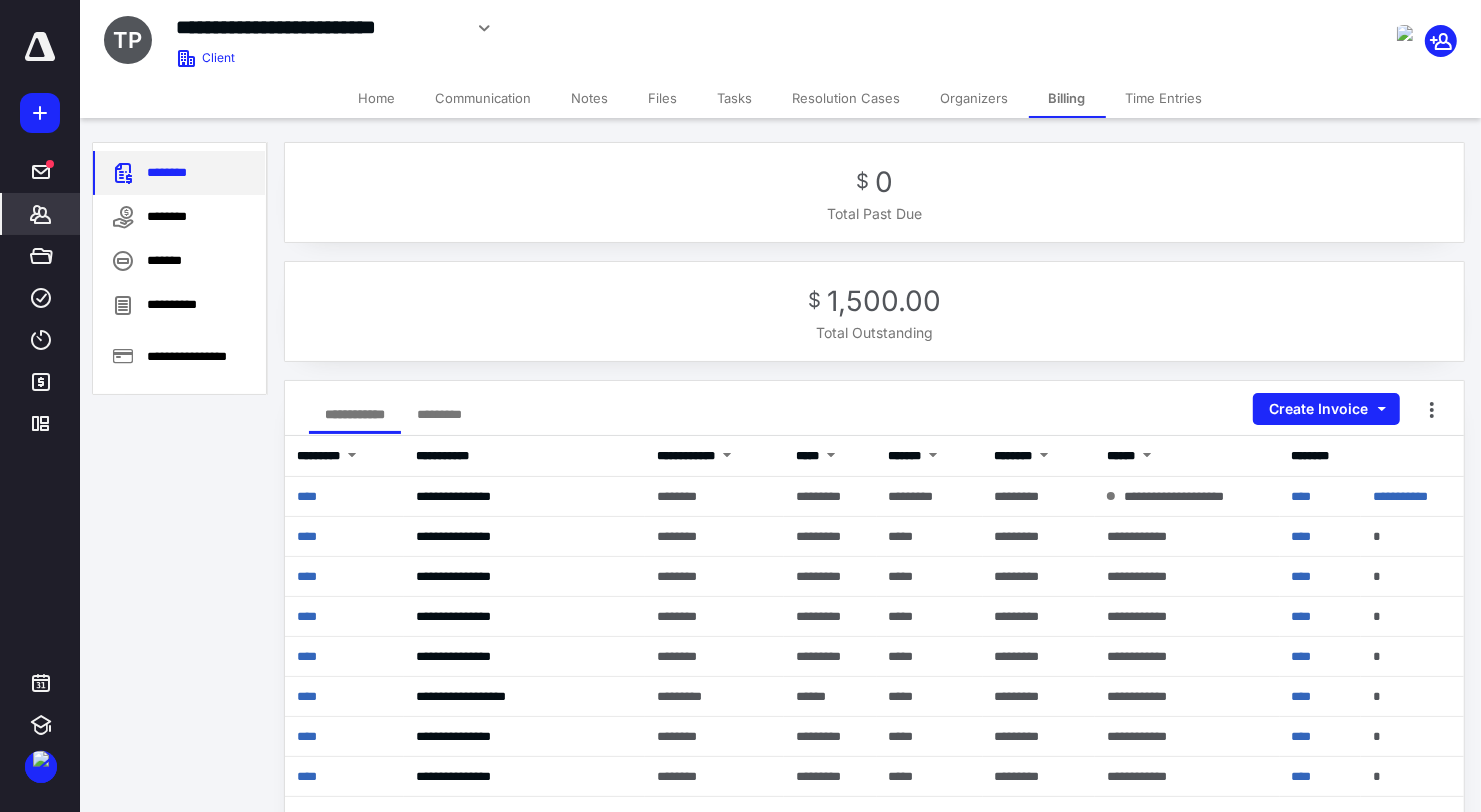 click on "********" at bounding box center [179, 173] 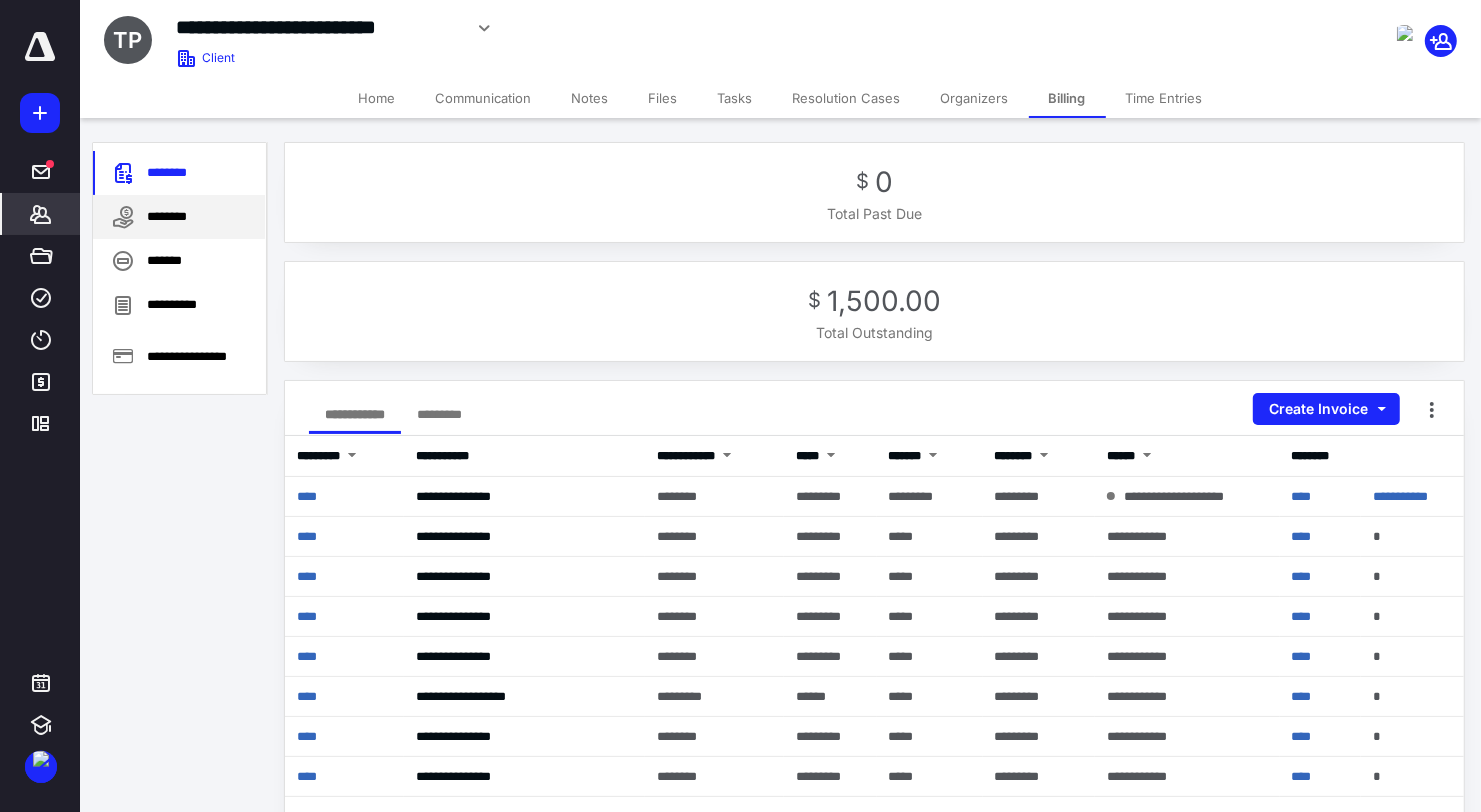 click on "********" at bounding box center (179, 217) 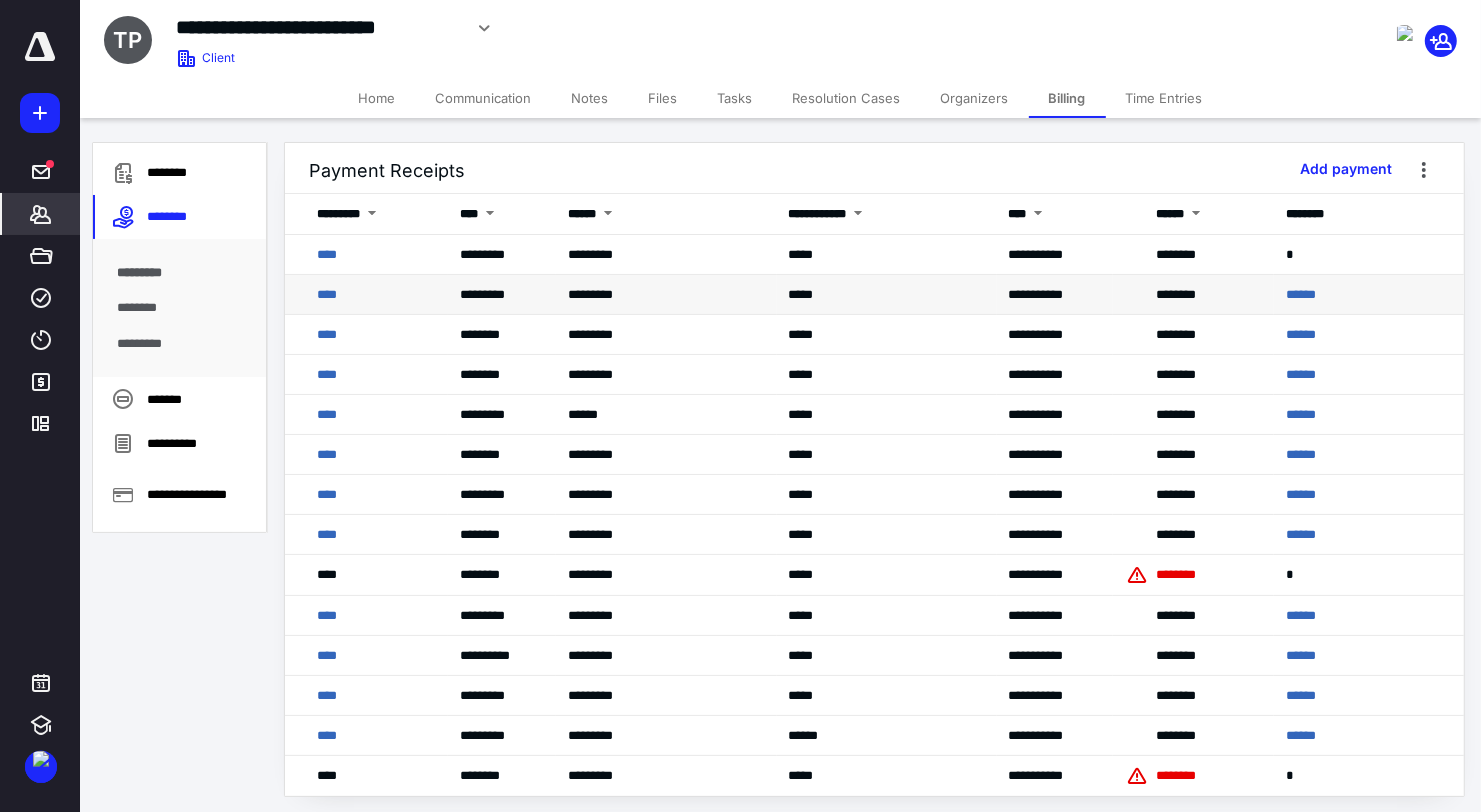 click on "*********" at bounding box center [502, 295] 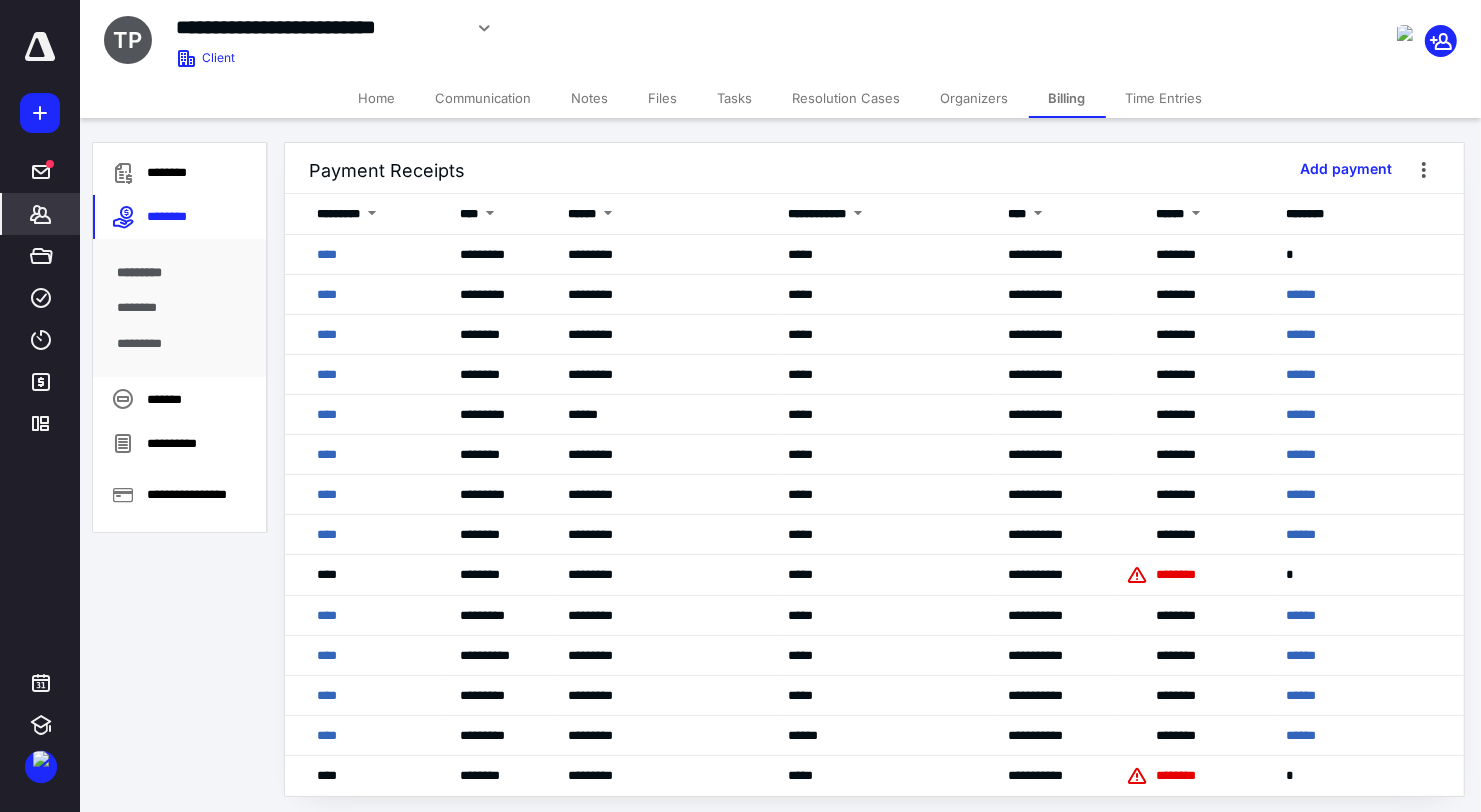 click on "Home" at bounding box center [377, 98] 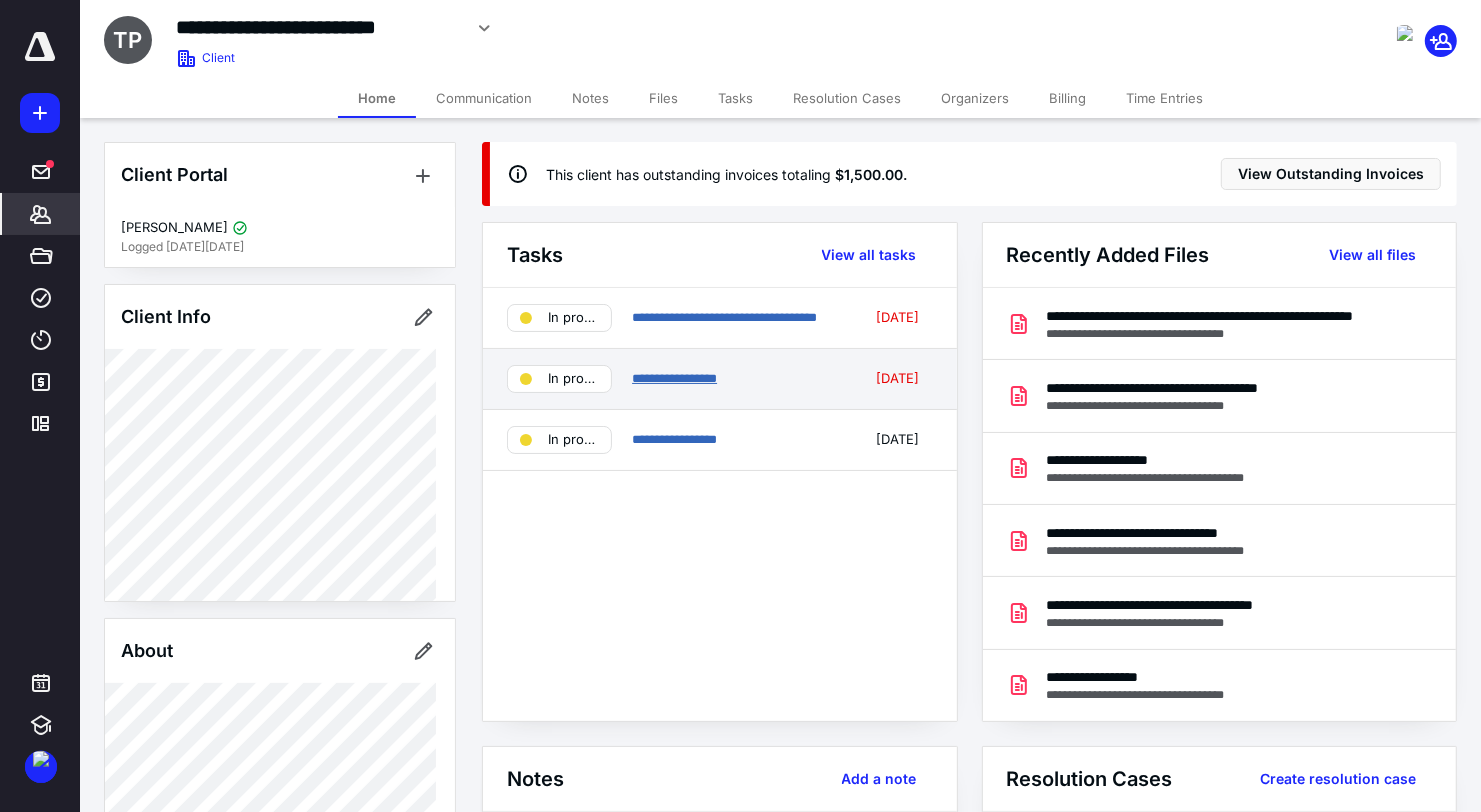 click on "**********" at bounding box center (674, 378) 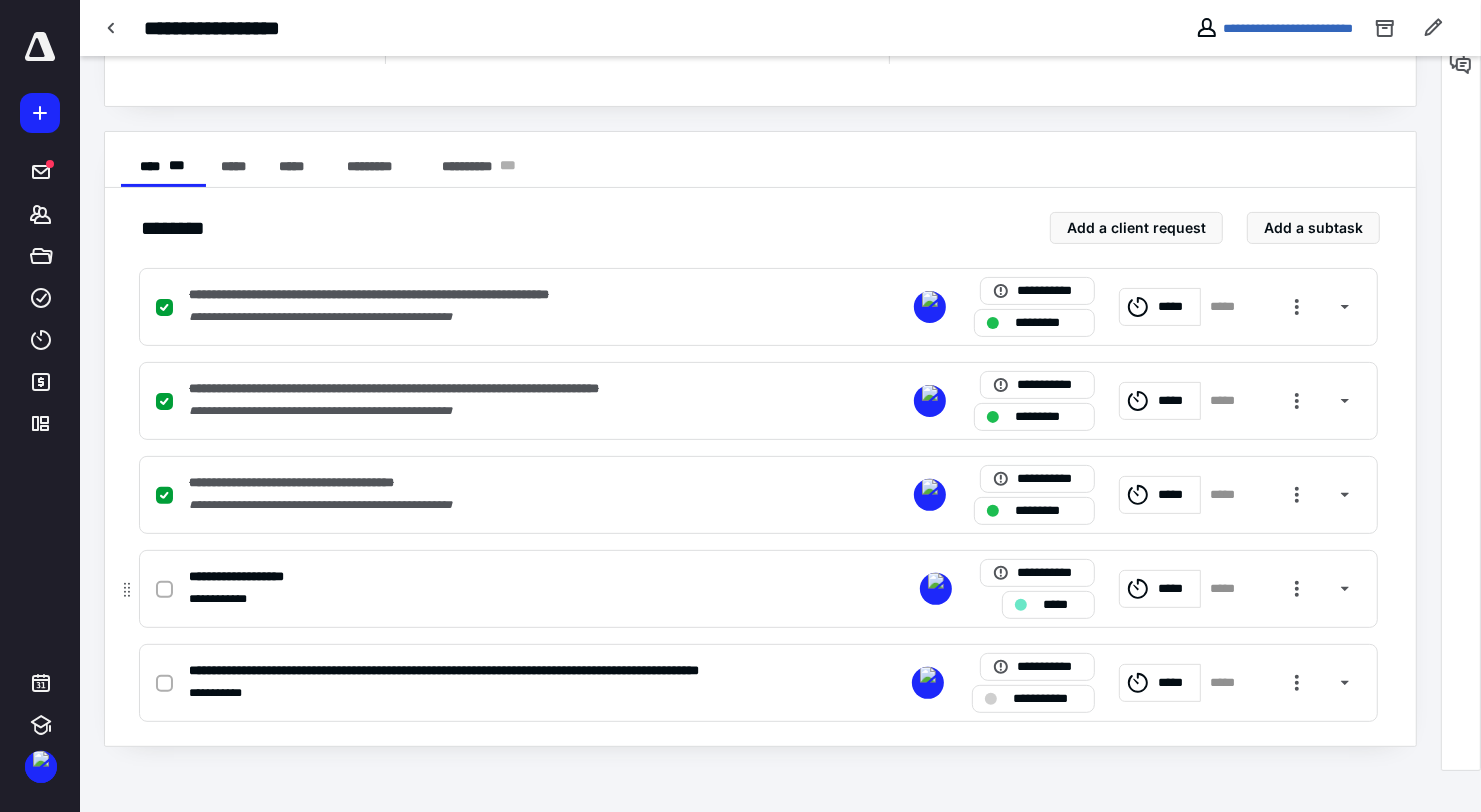 scroll, scrollTop: 0, scrollLeft: 0, axis: both 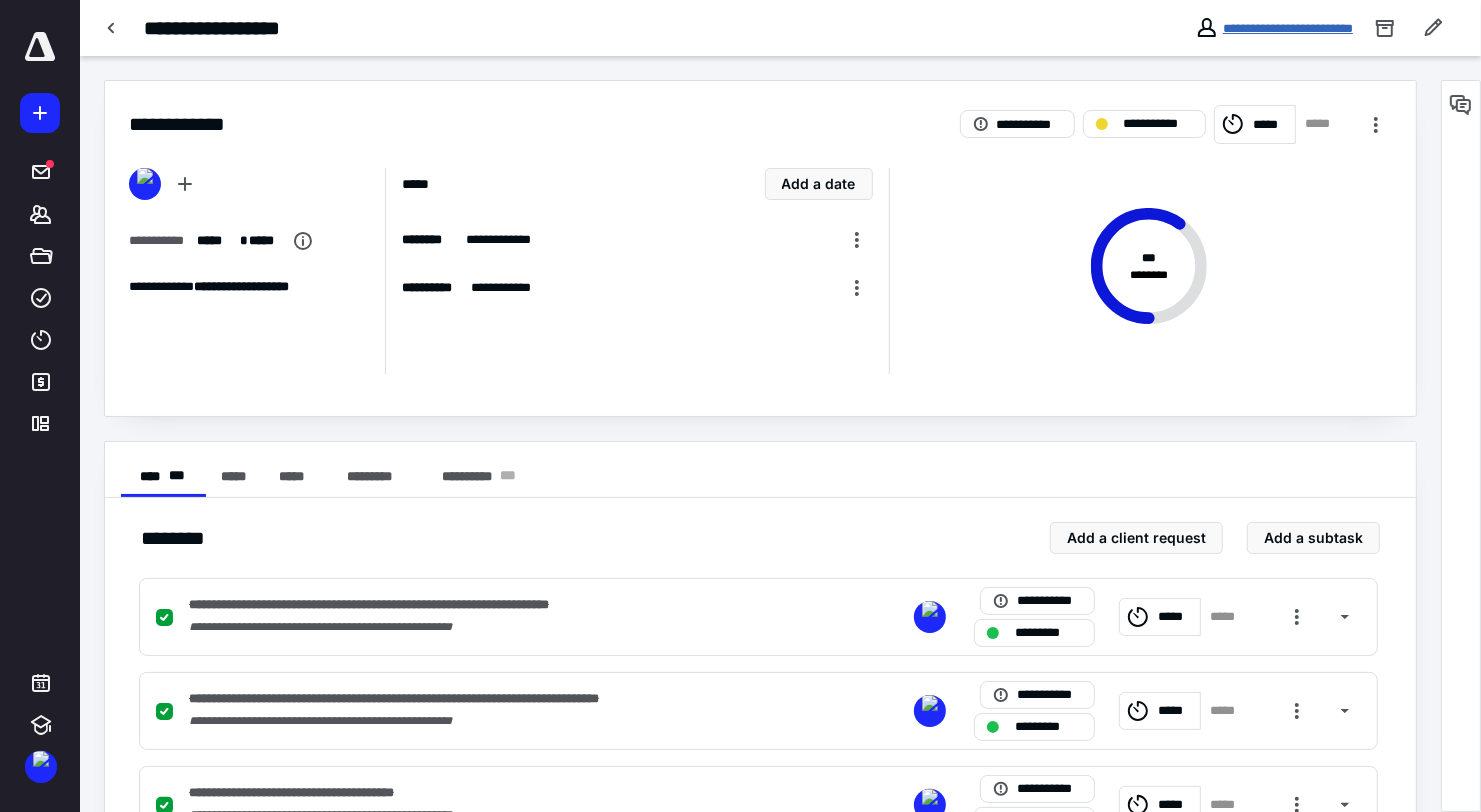 click on "**********" at bounding box center [1288, 28] 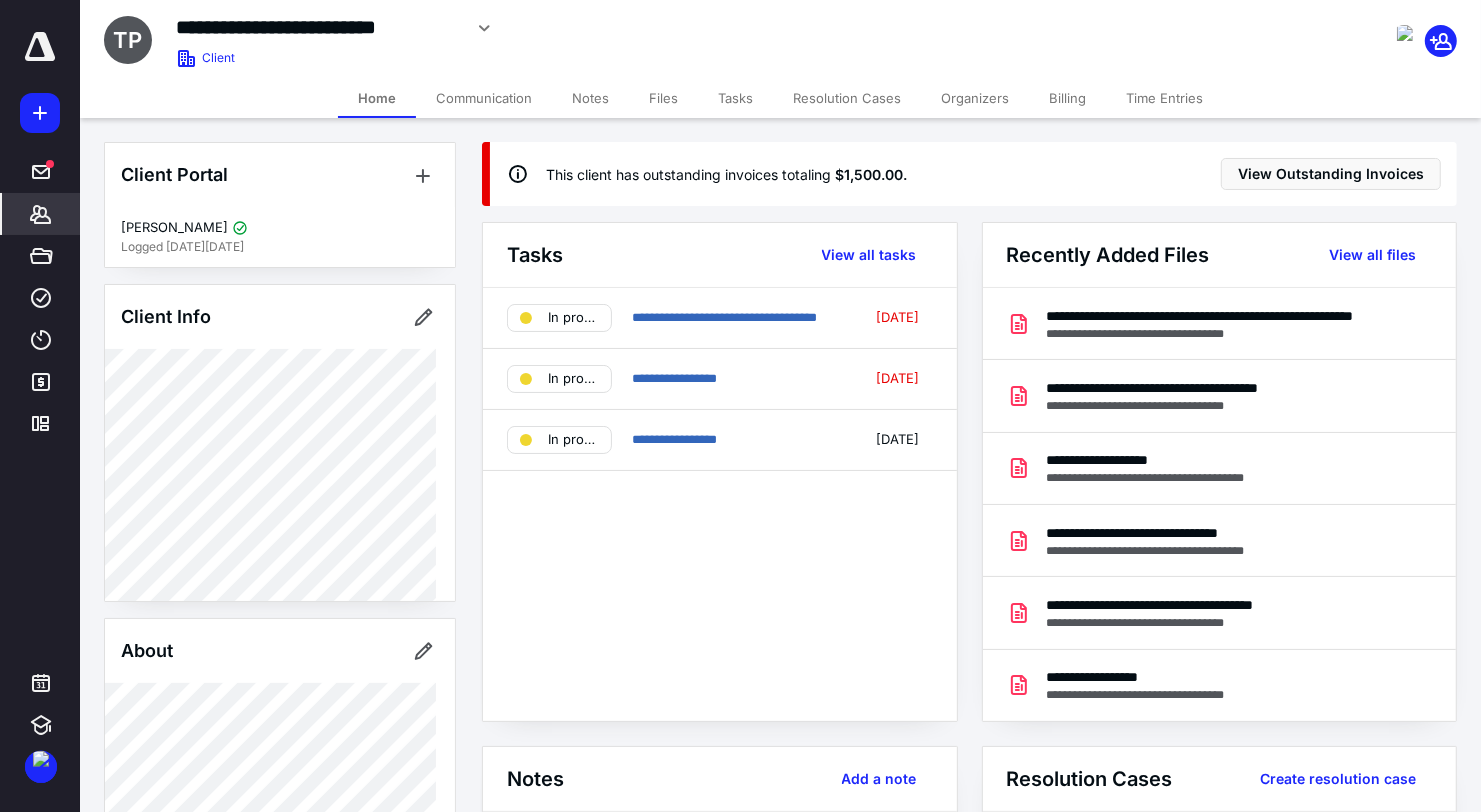 click on "Billing" at bounding box center (1067, 98) 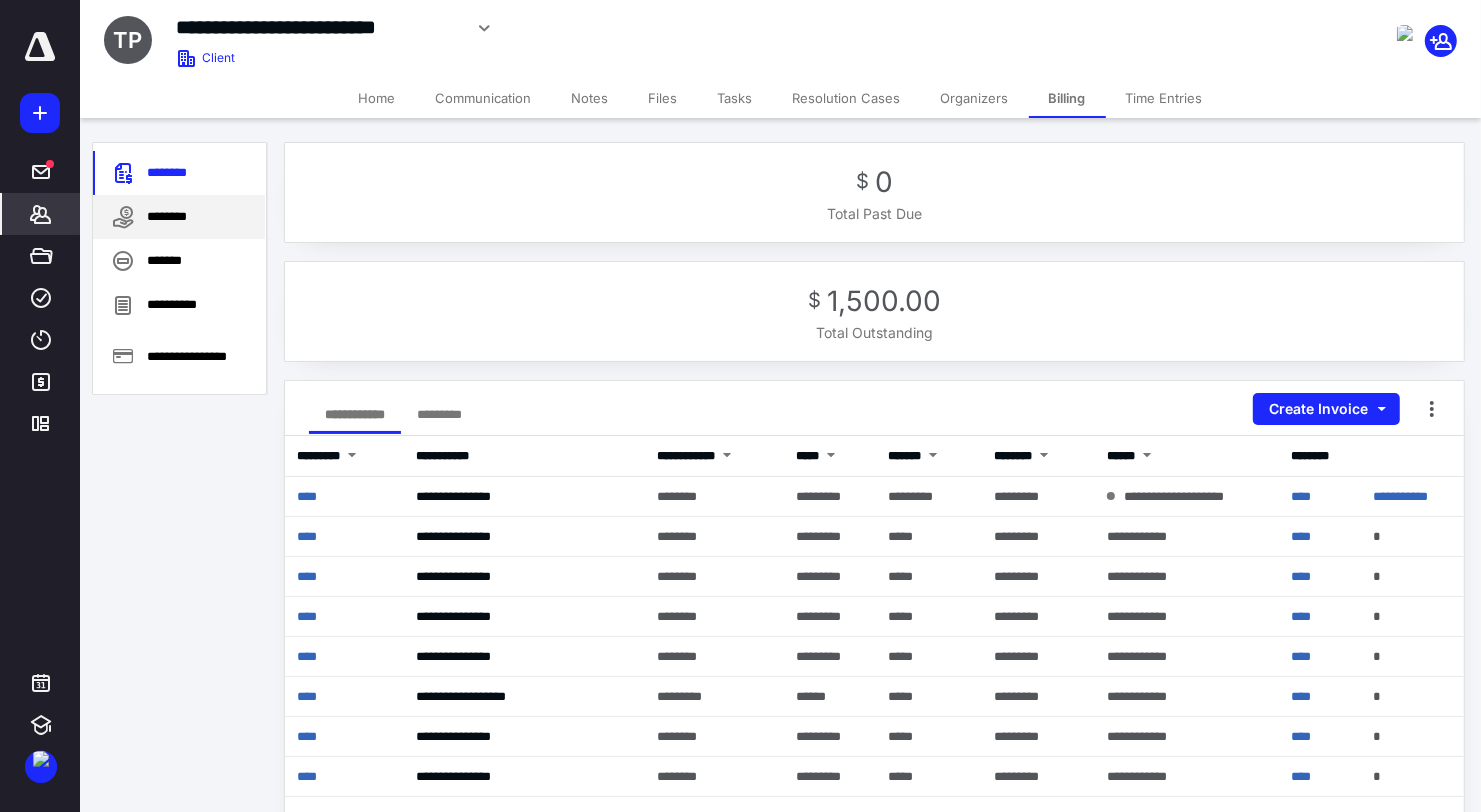 click on "********" at bounding box center (179, 217) 